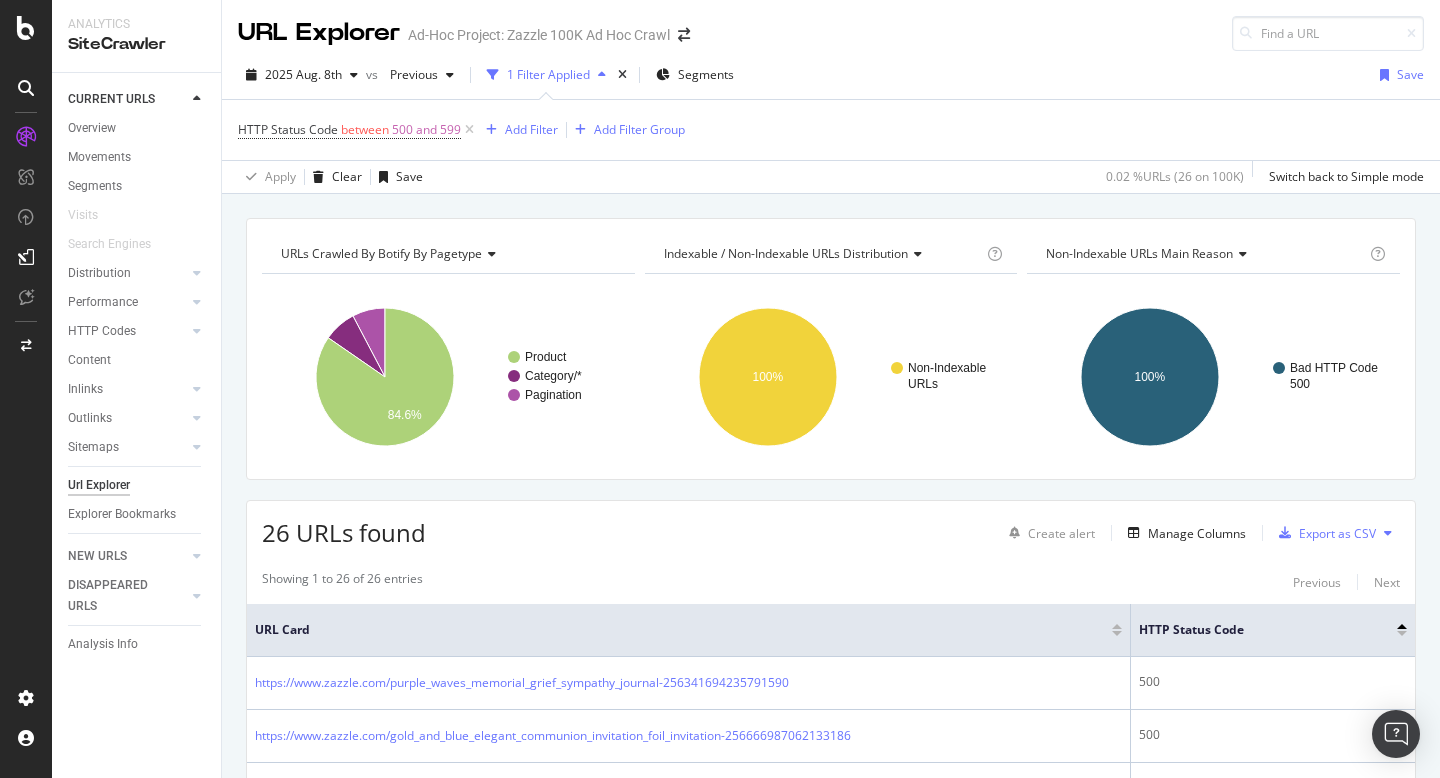 scroll, scrollTop: 0, scrollLeft: 0, axis: both 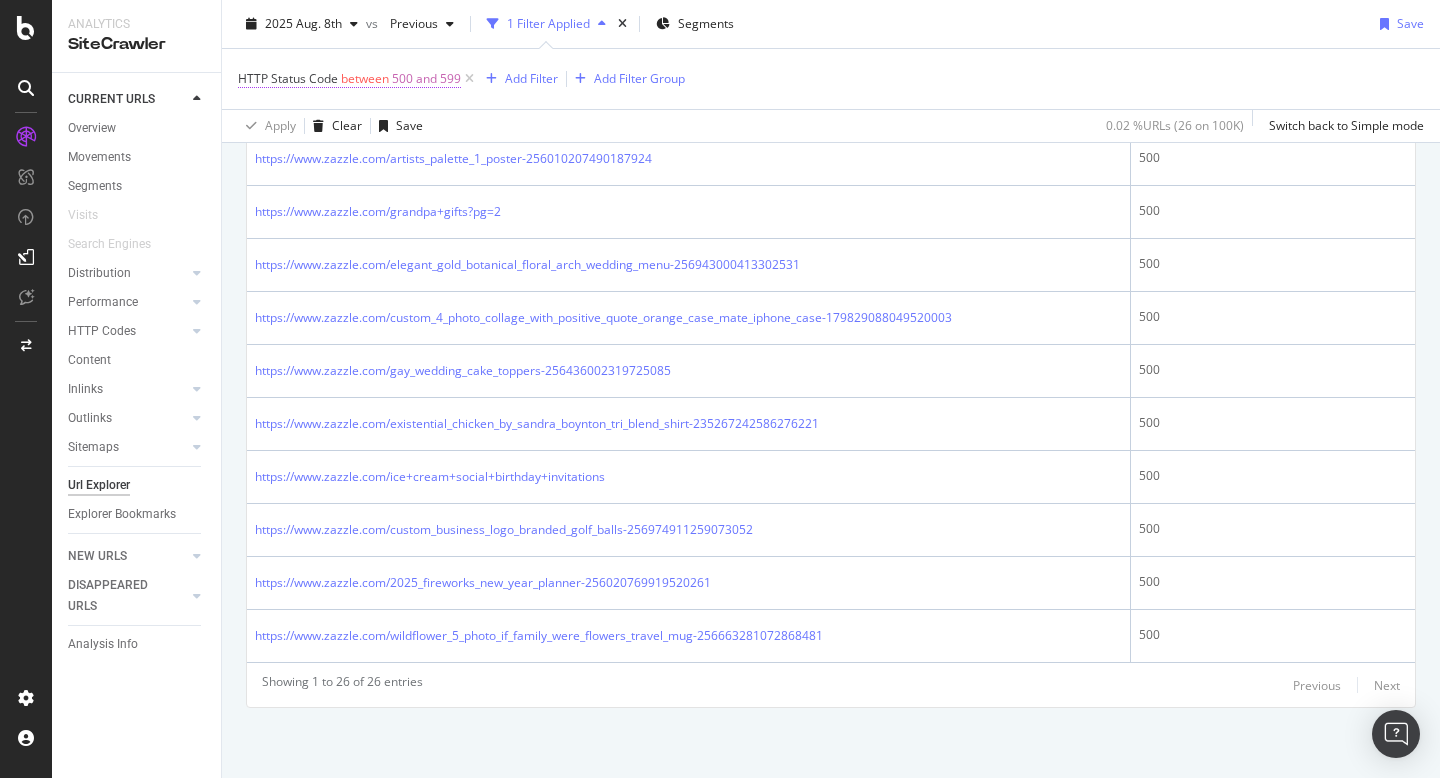 click on "between" at bounding box center [365, 78] 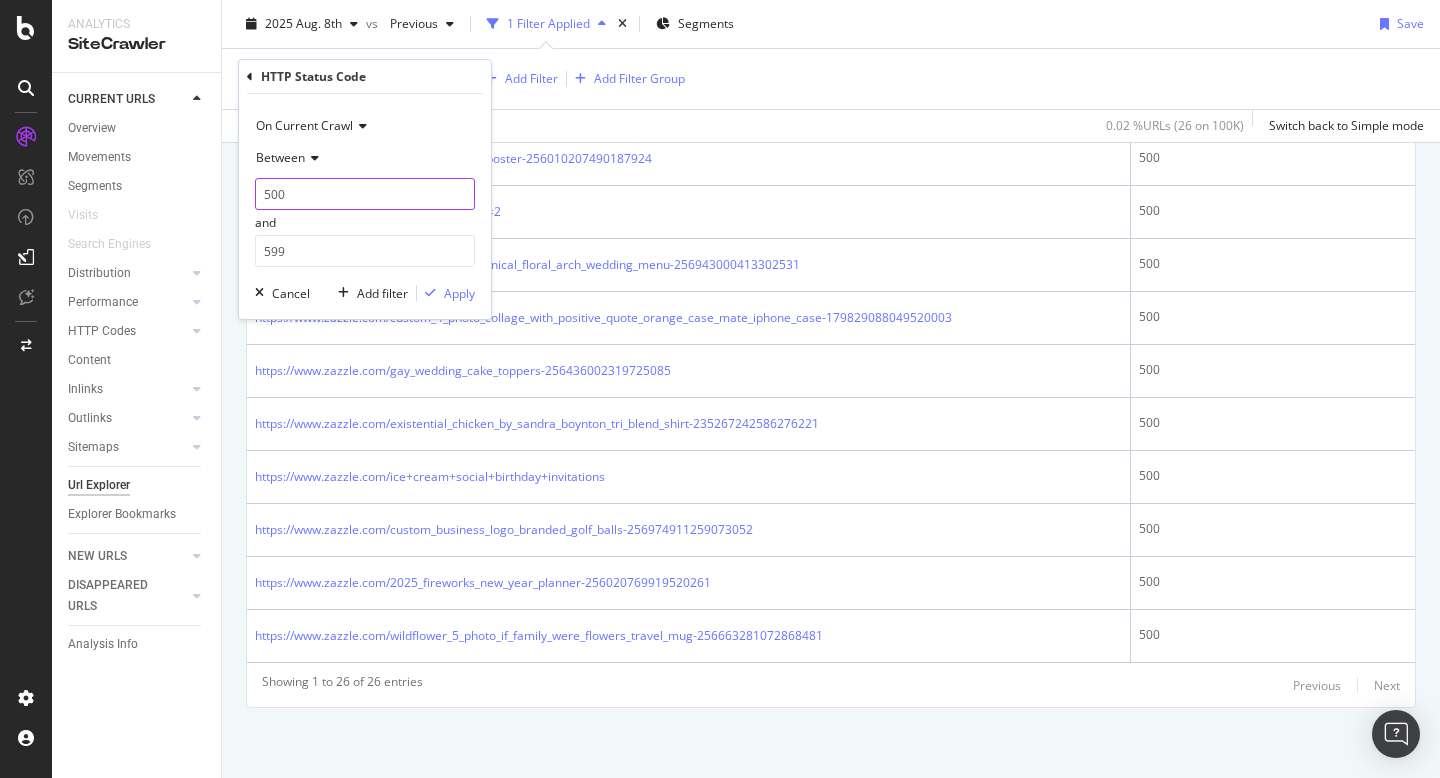 click on "500" at bounding box center (365, 194) 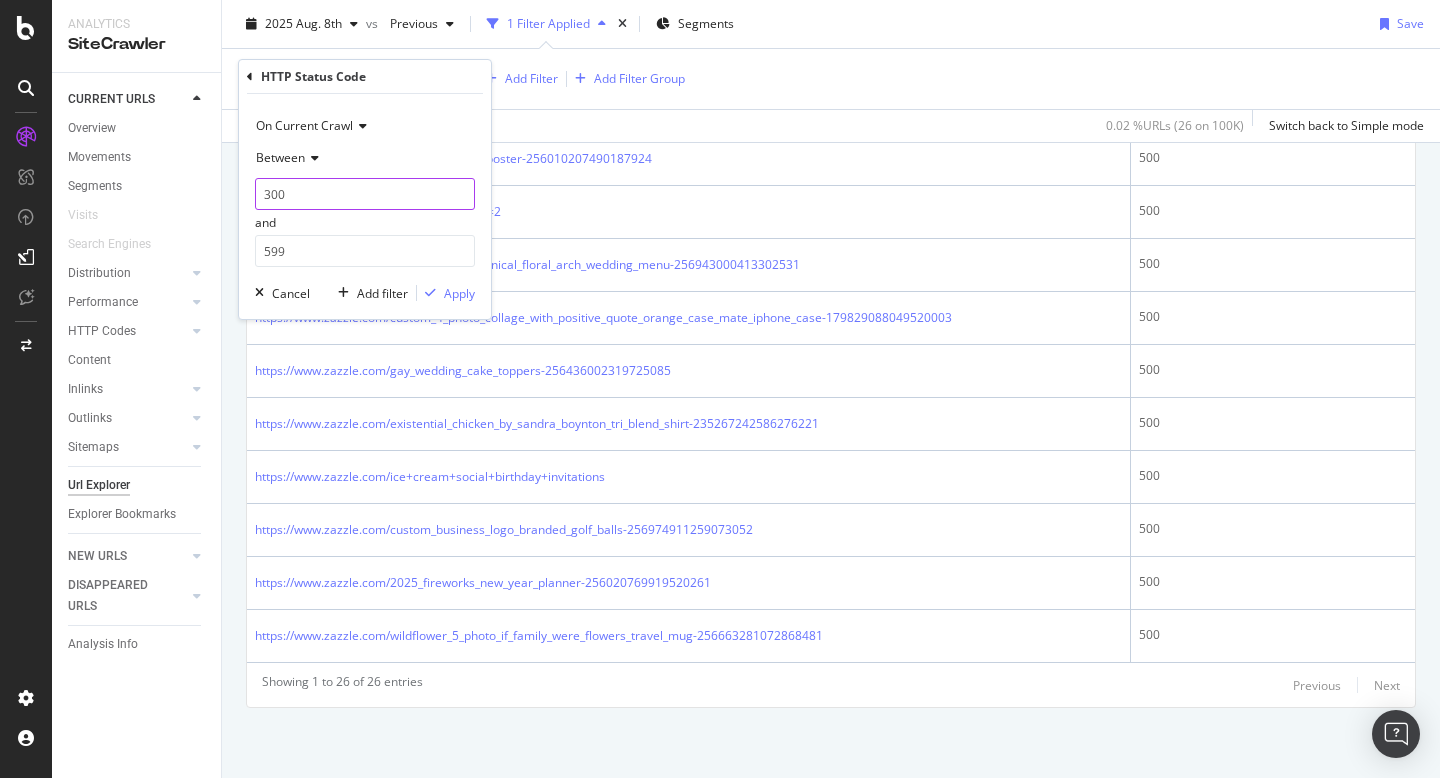 type on "300" 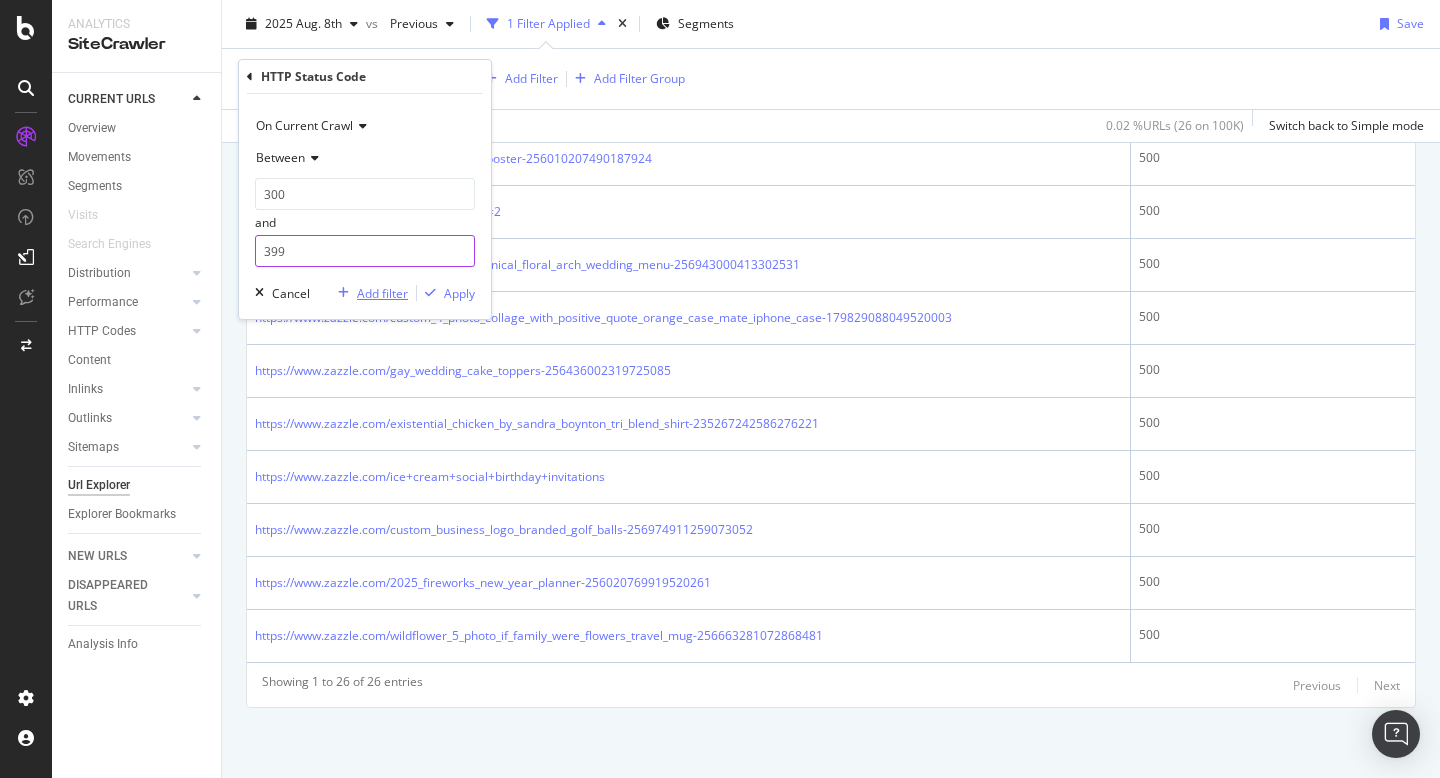 type on "399" 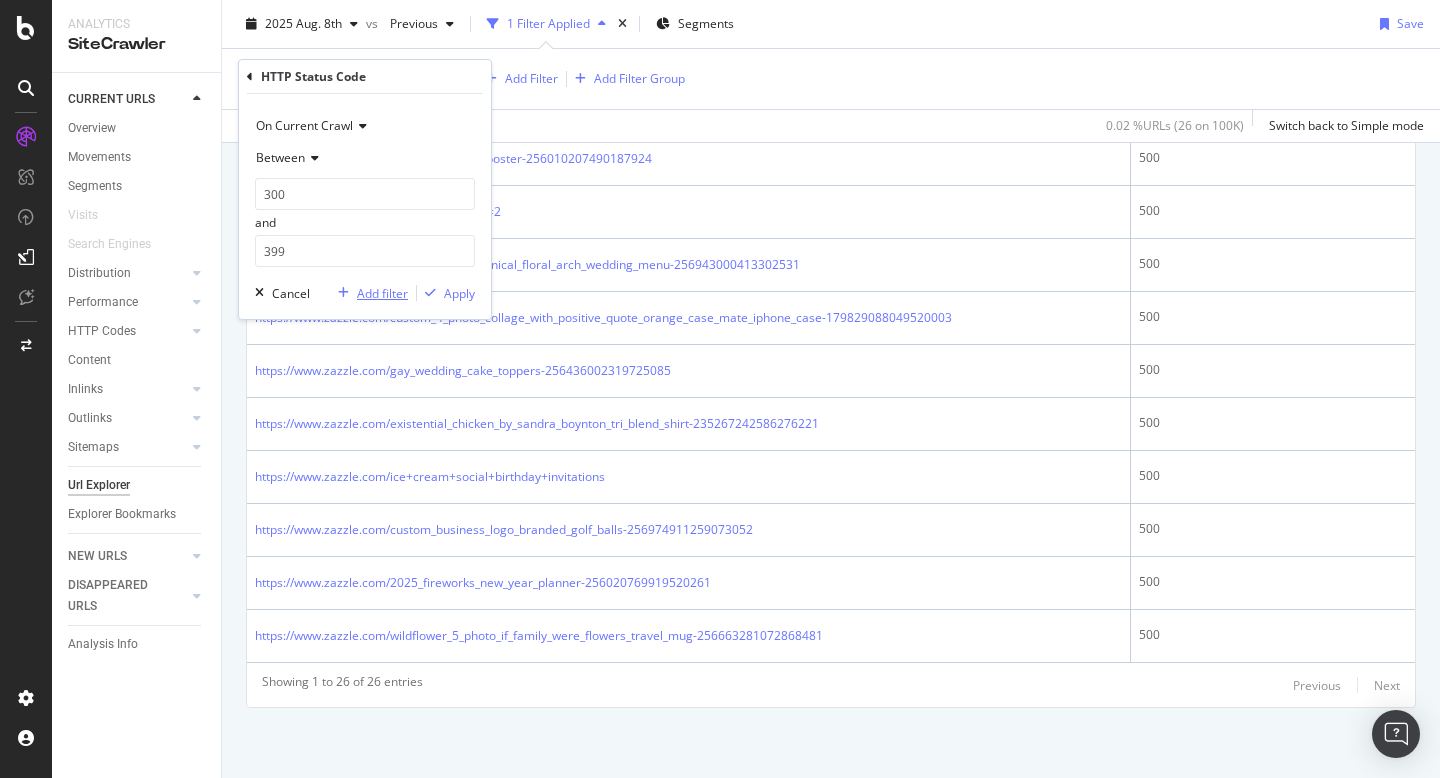 click on "Add filter" at bounding box center [382, 293] 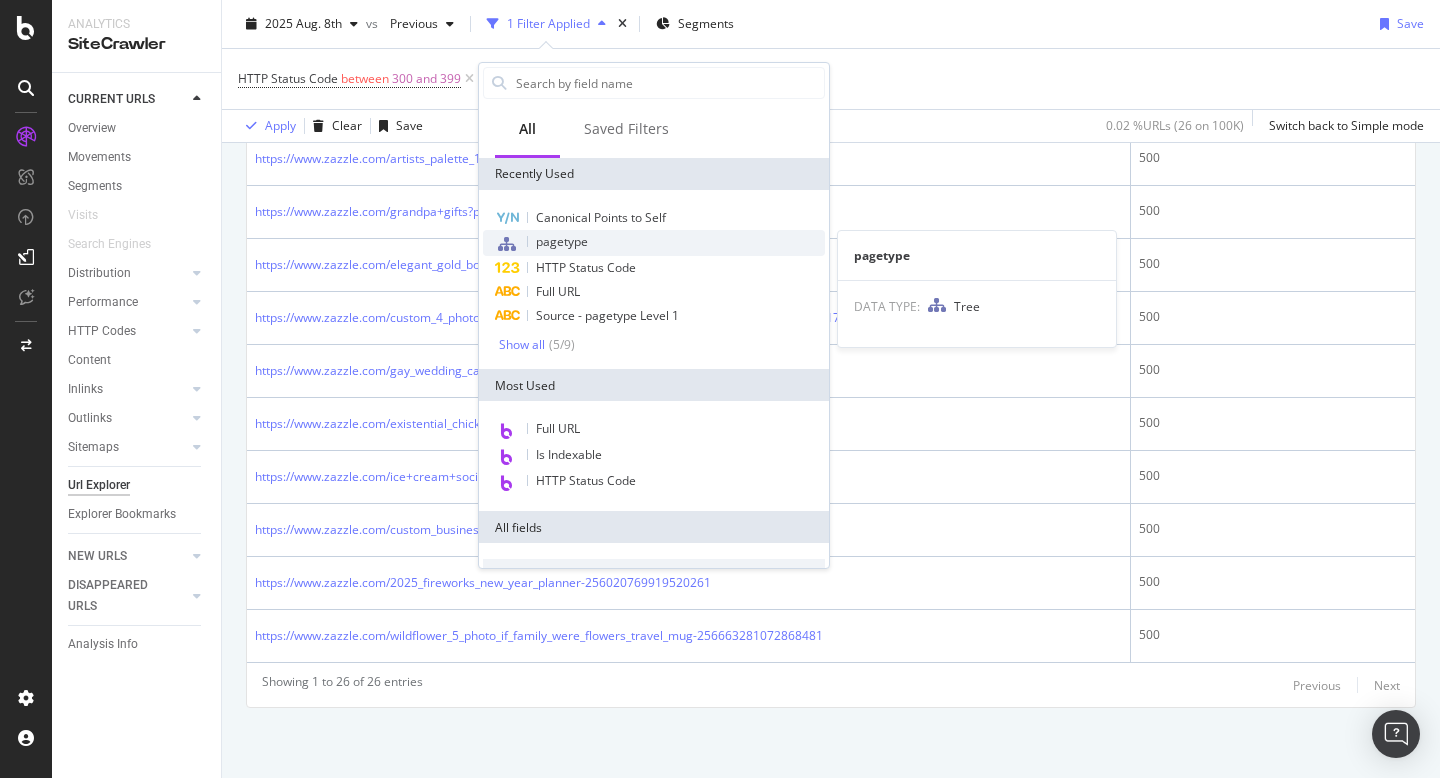 click on "pagetype" at bounding box center [562, 241] 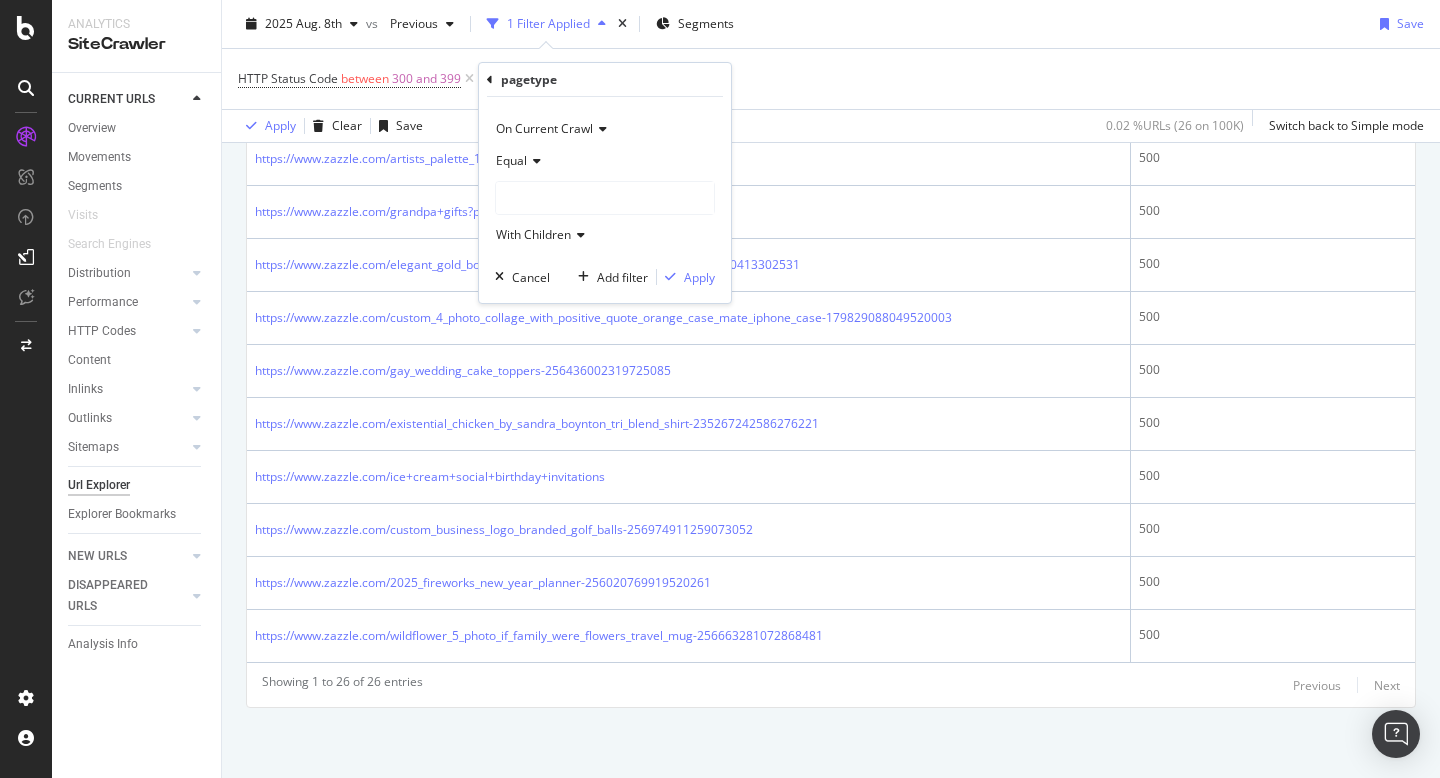click at bounding box center [605, 198] 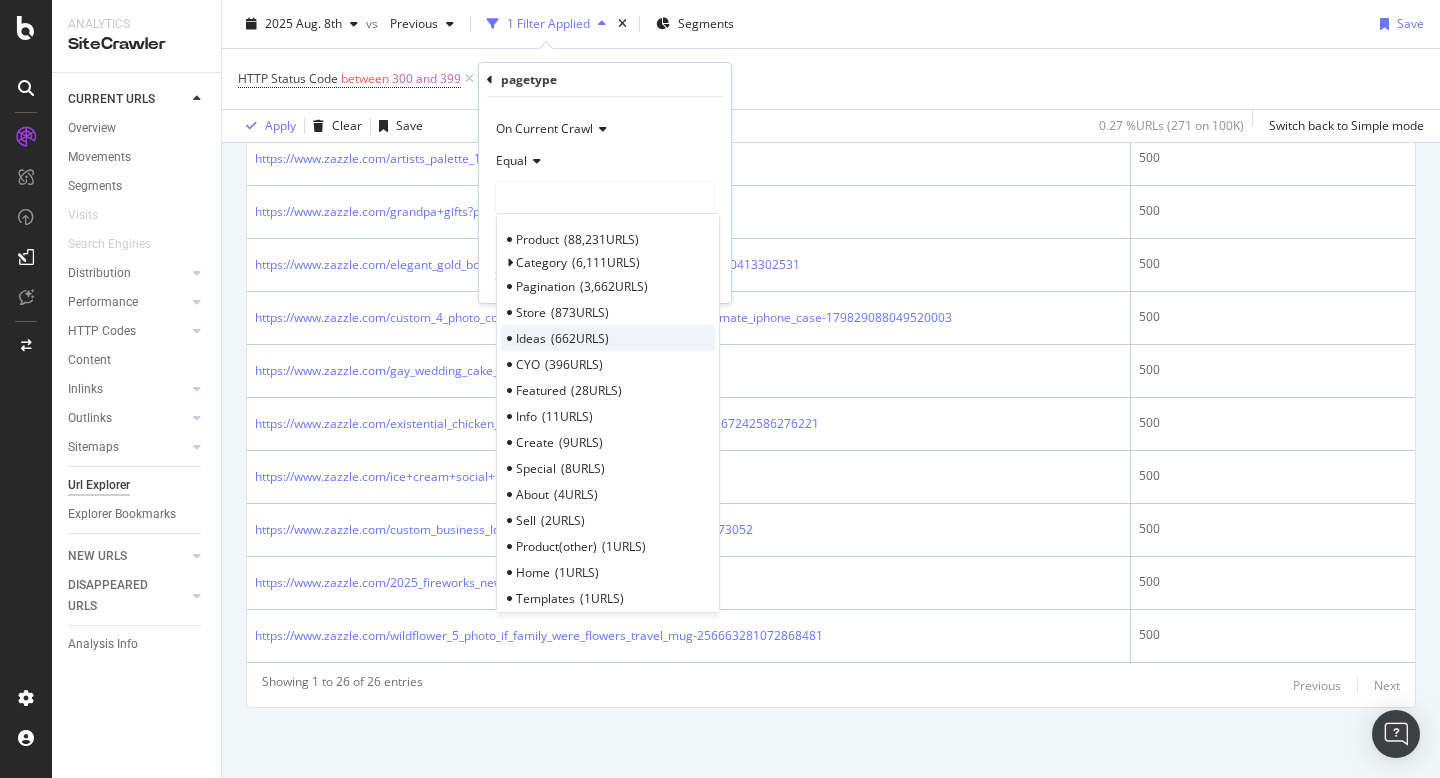 click on "662  URLS" at bounding box center (580, 338) 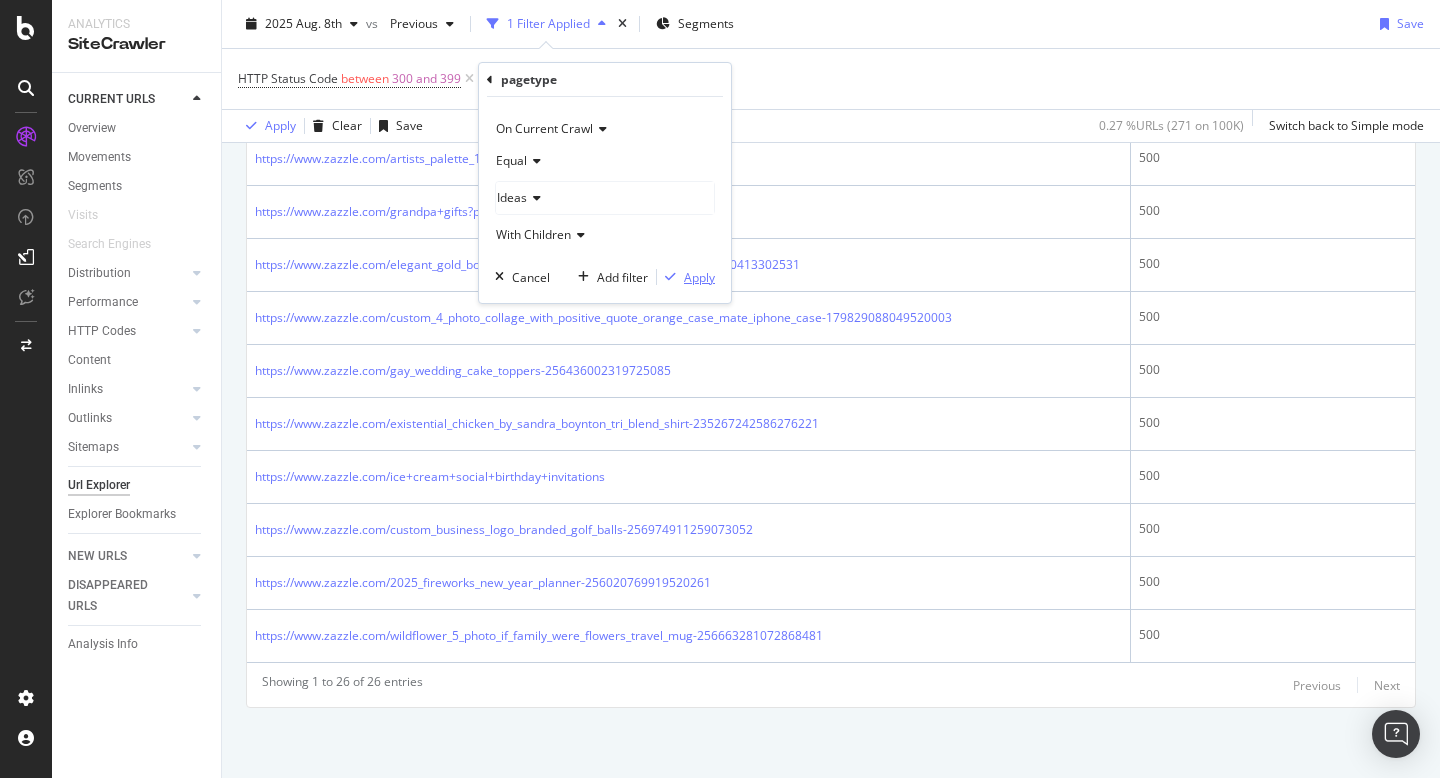 click at bounding box center (670, 277) 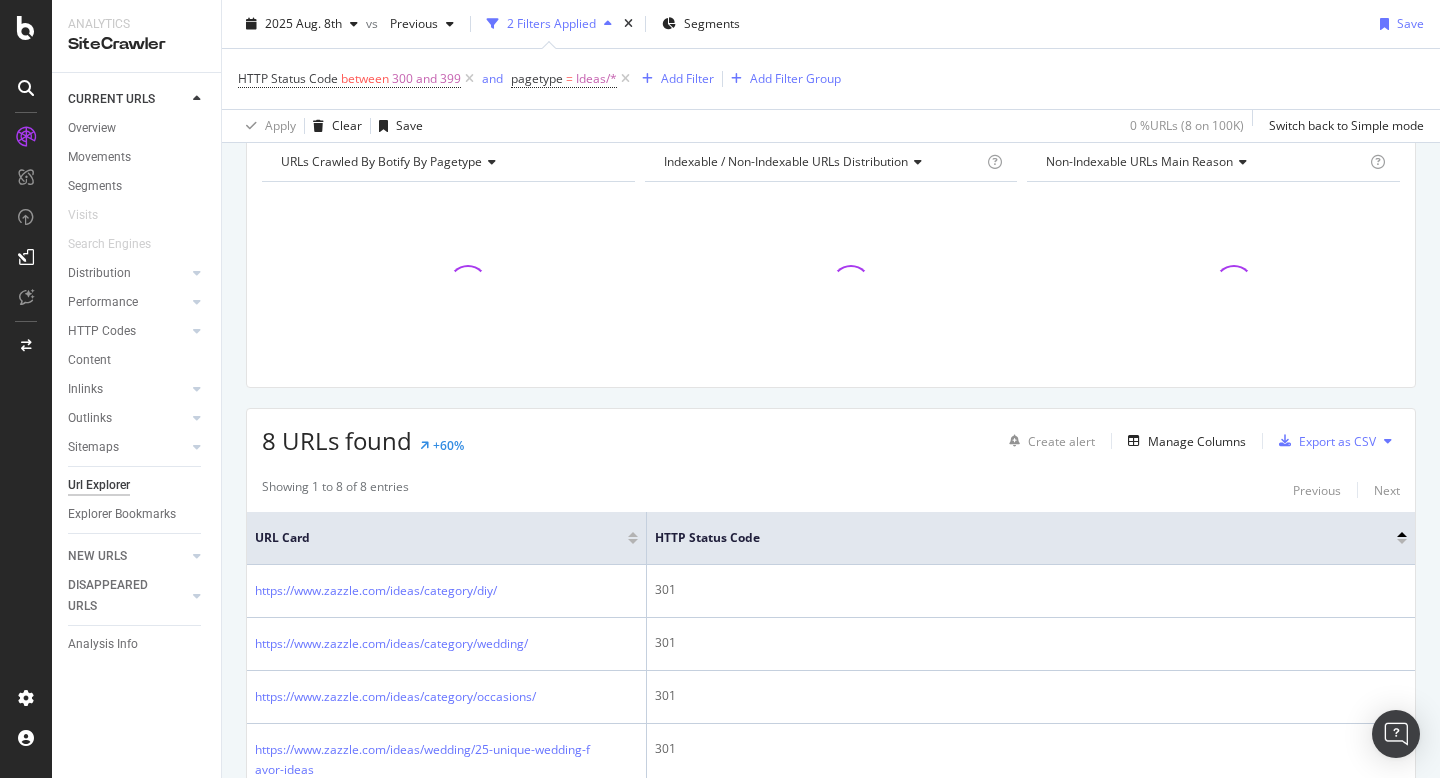 scroll, scrollTop: 479, scrollLeft: 0, axis: vertical 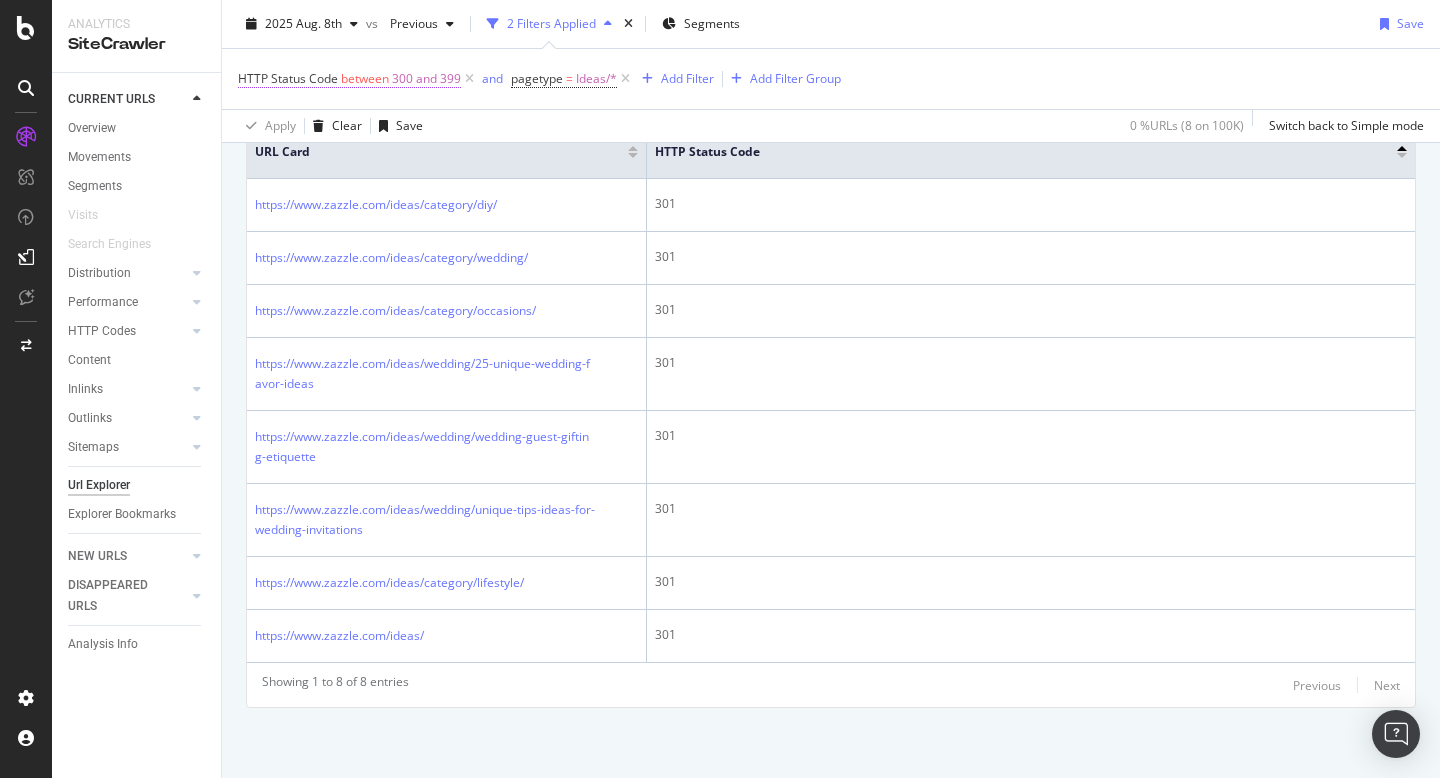click on "300 and 399" at bounding box center (426, 79) 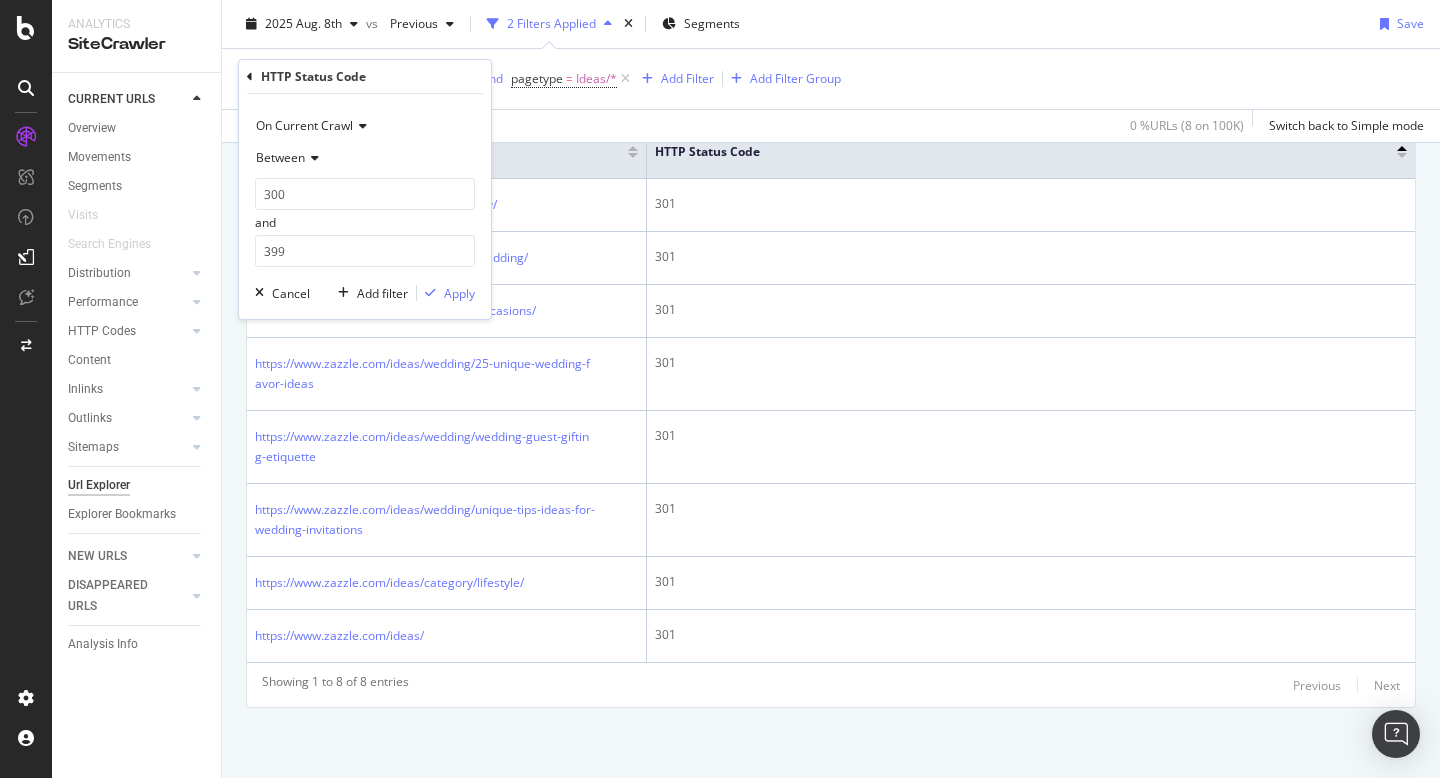 click at bounding box center [250, 77] 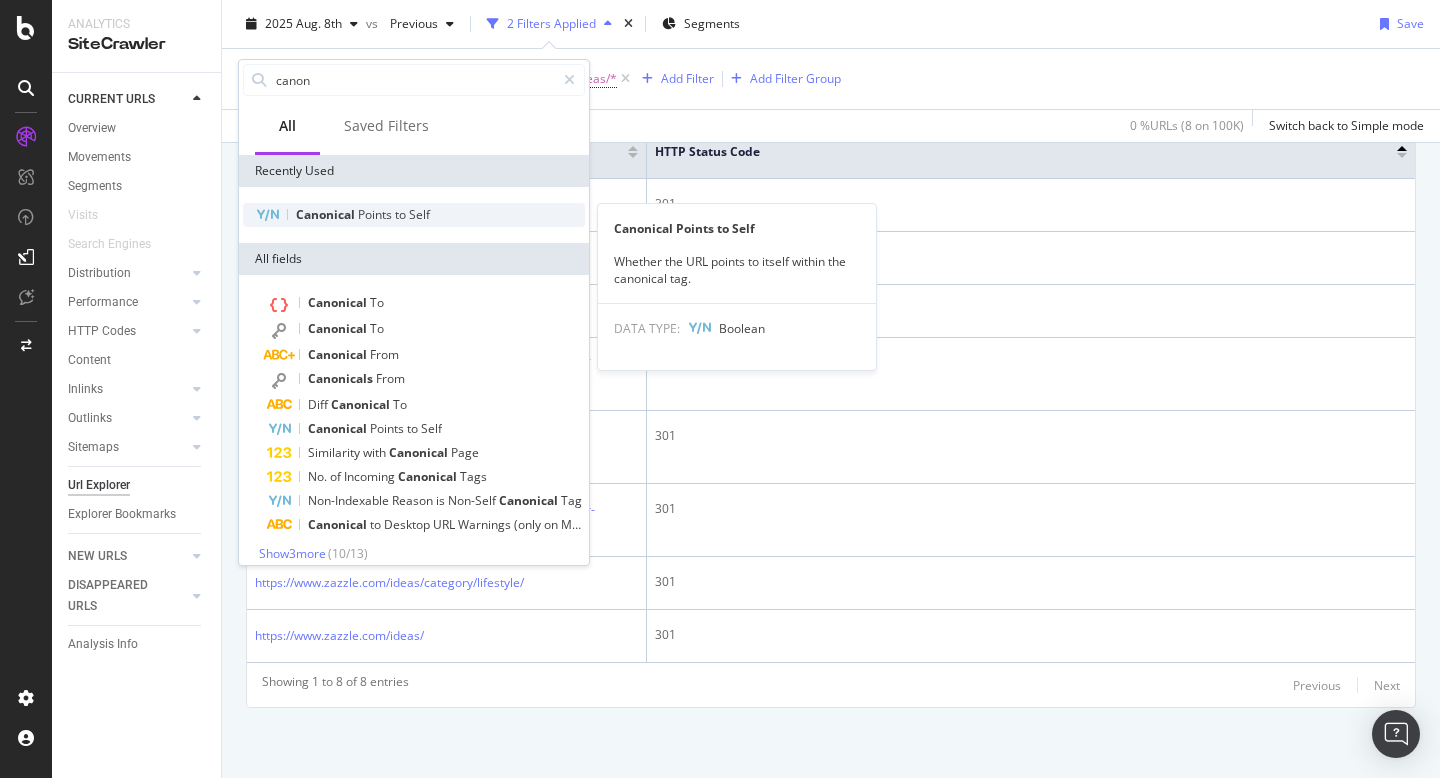 type on "canon" 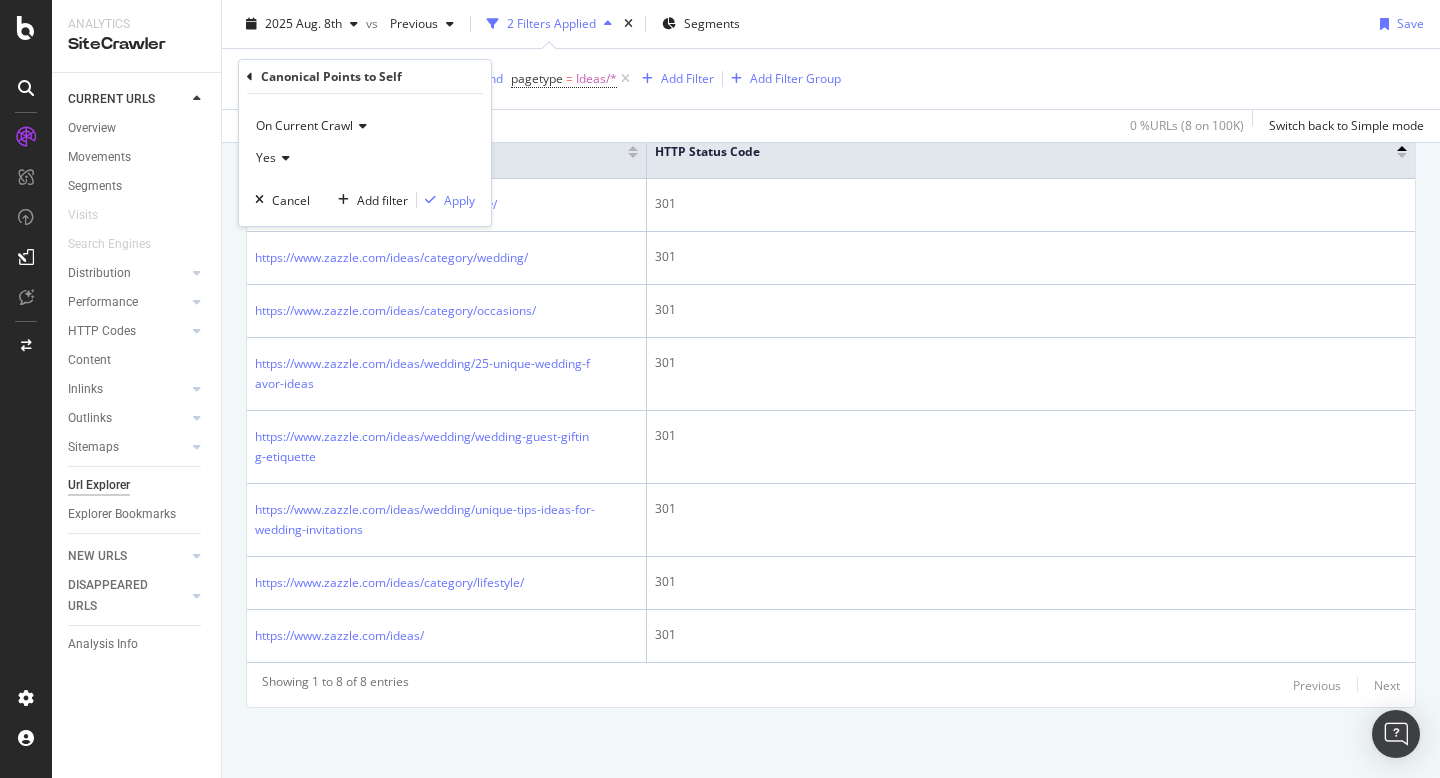 click on "Yes" at bounding box center (365, 158) 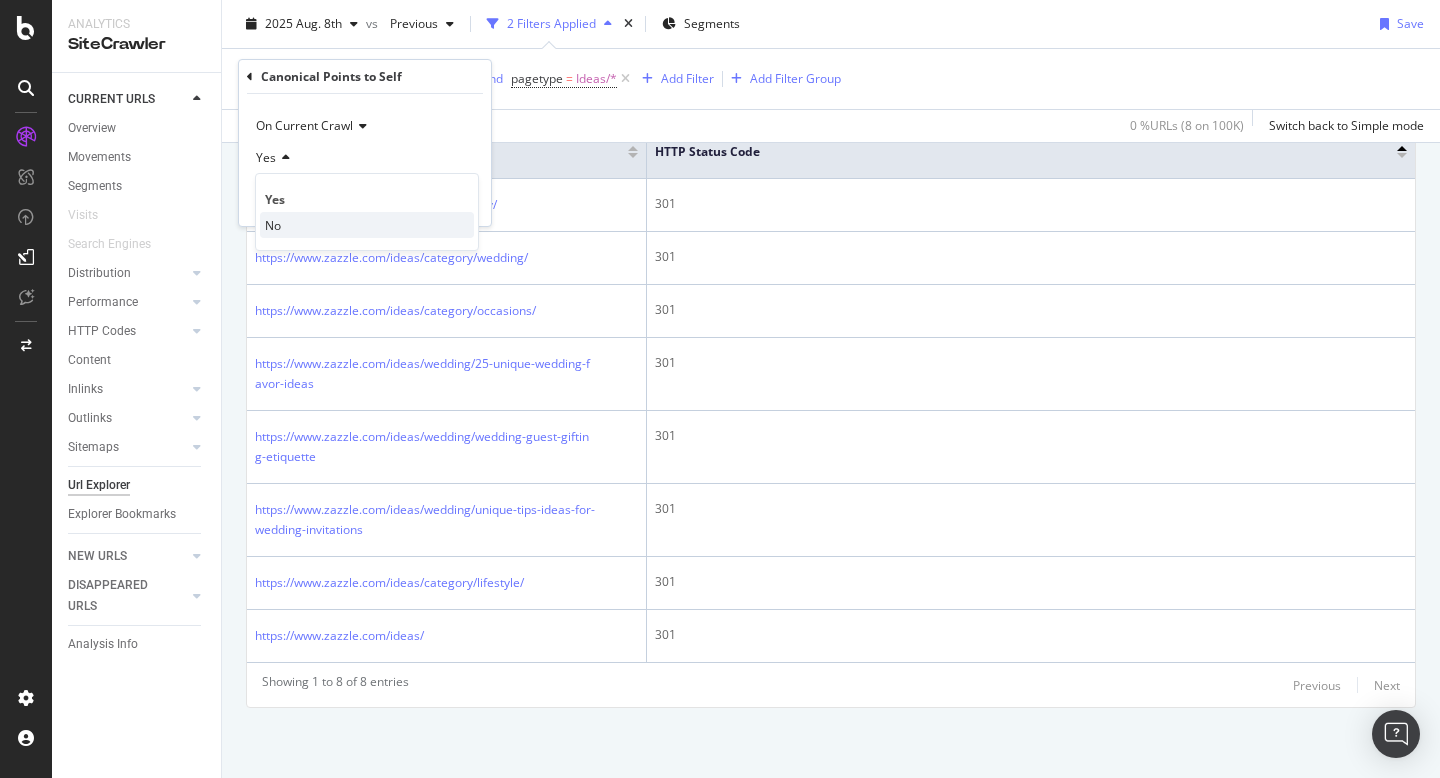 click on "No" at bounding box center [367, 225] 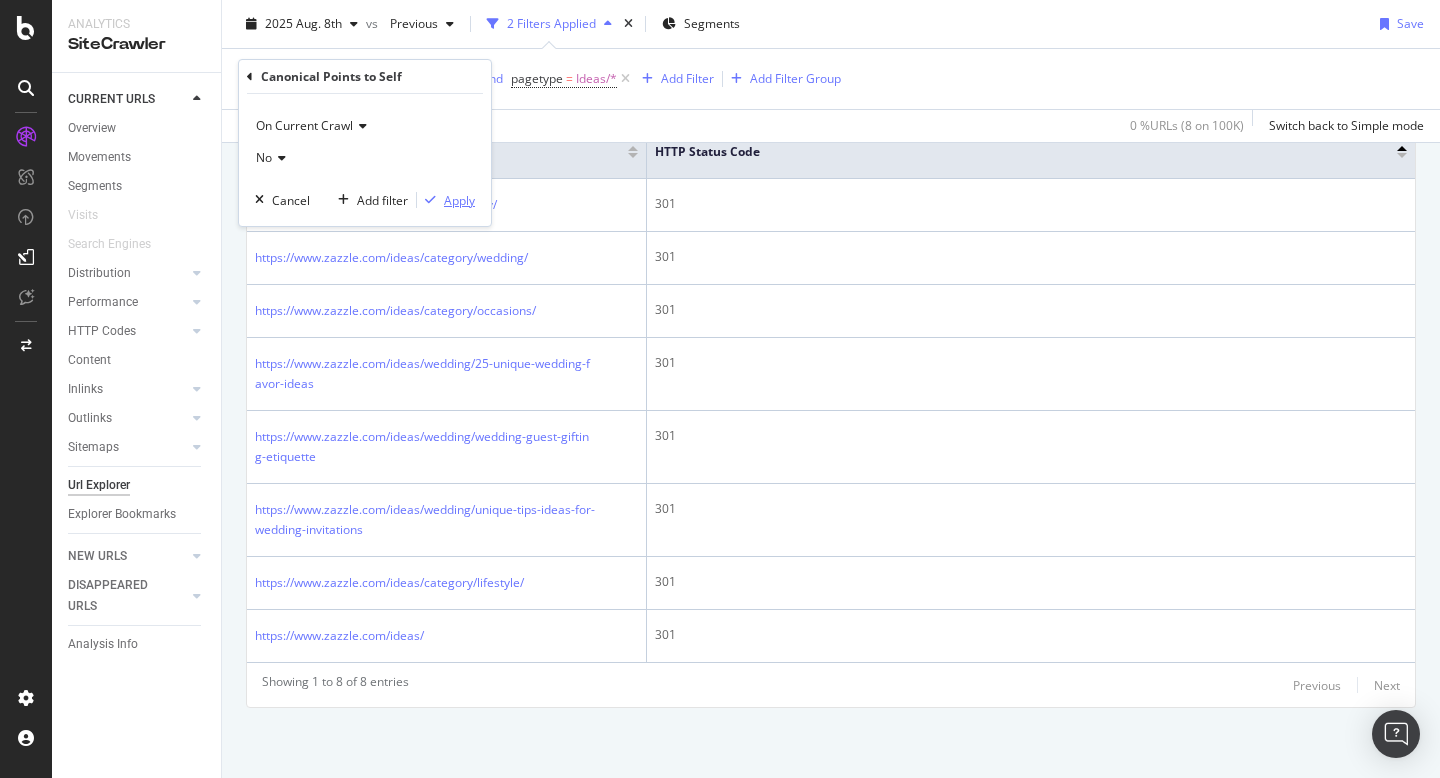 click on "Apply" at bounding box center [459, 200] 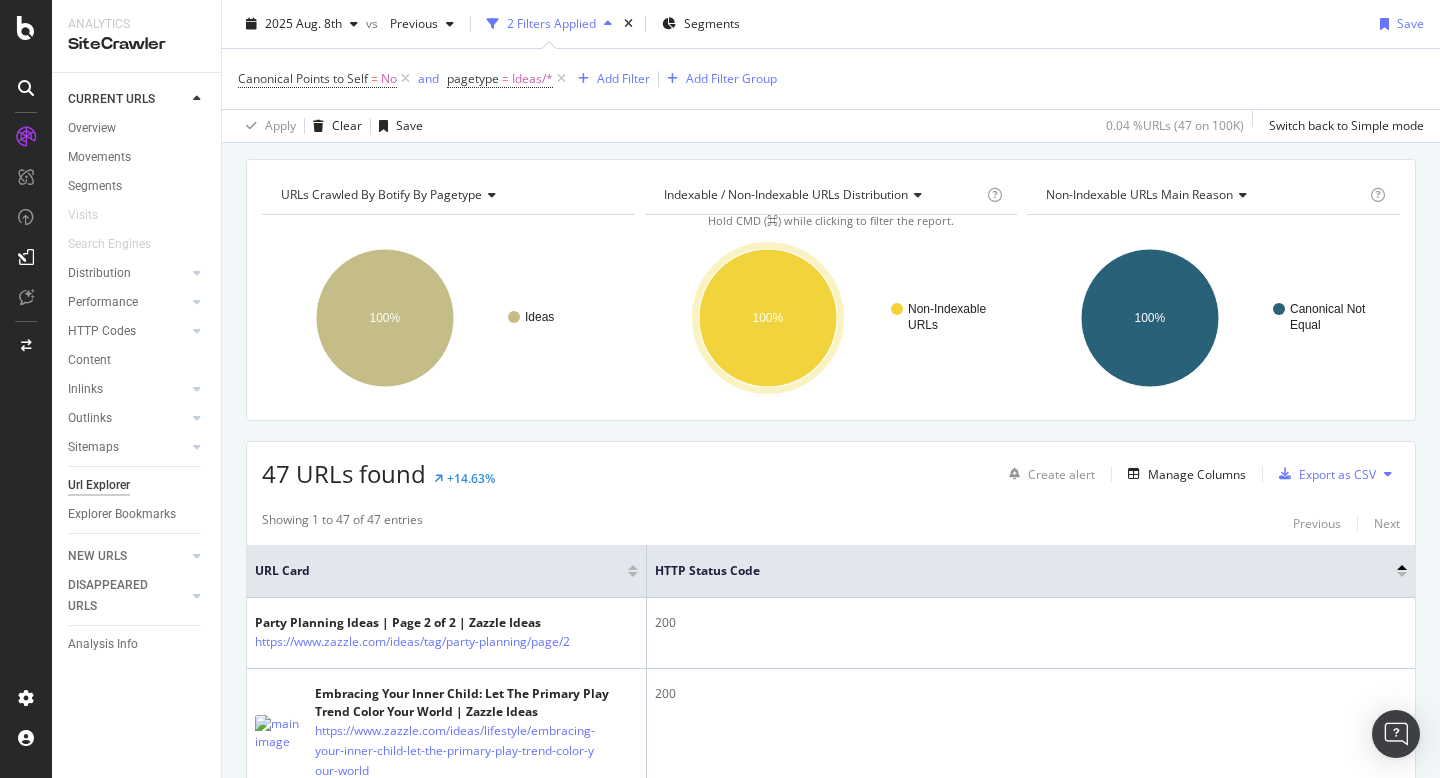 scroll, scrollTop: 374, scrollLeft: 0, axis: vertical 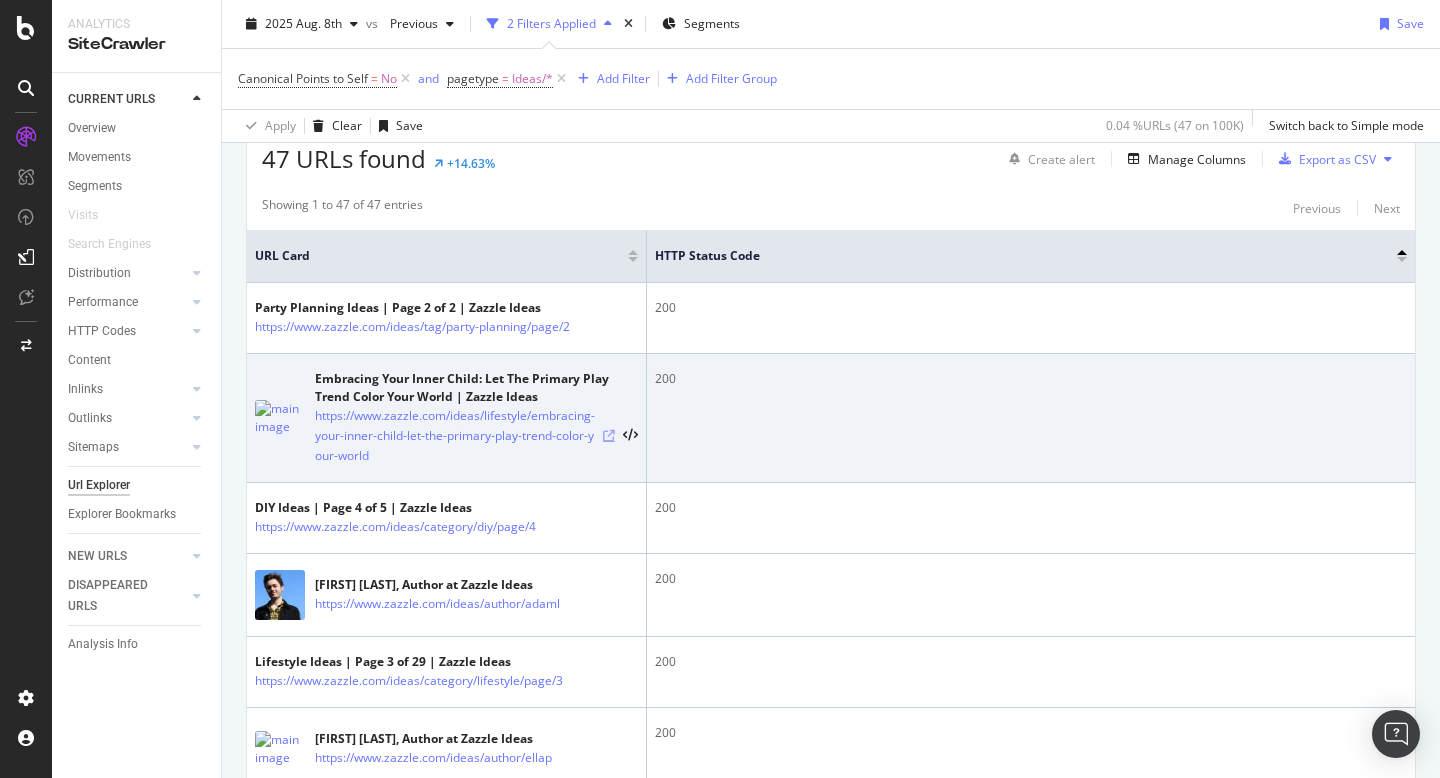 click at bounding box center (609, 436) 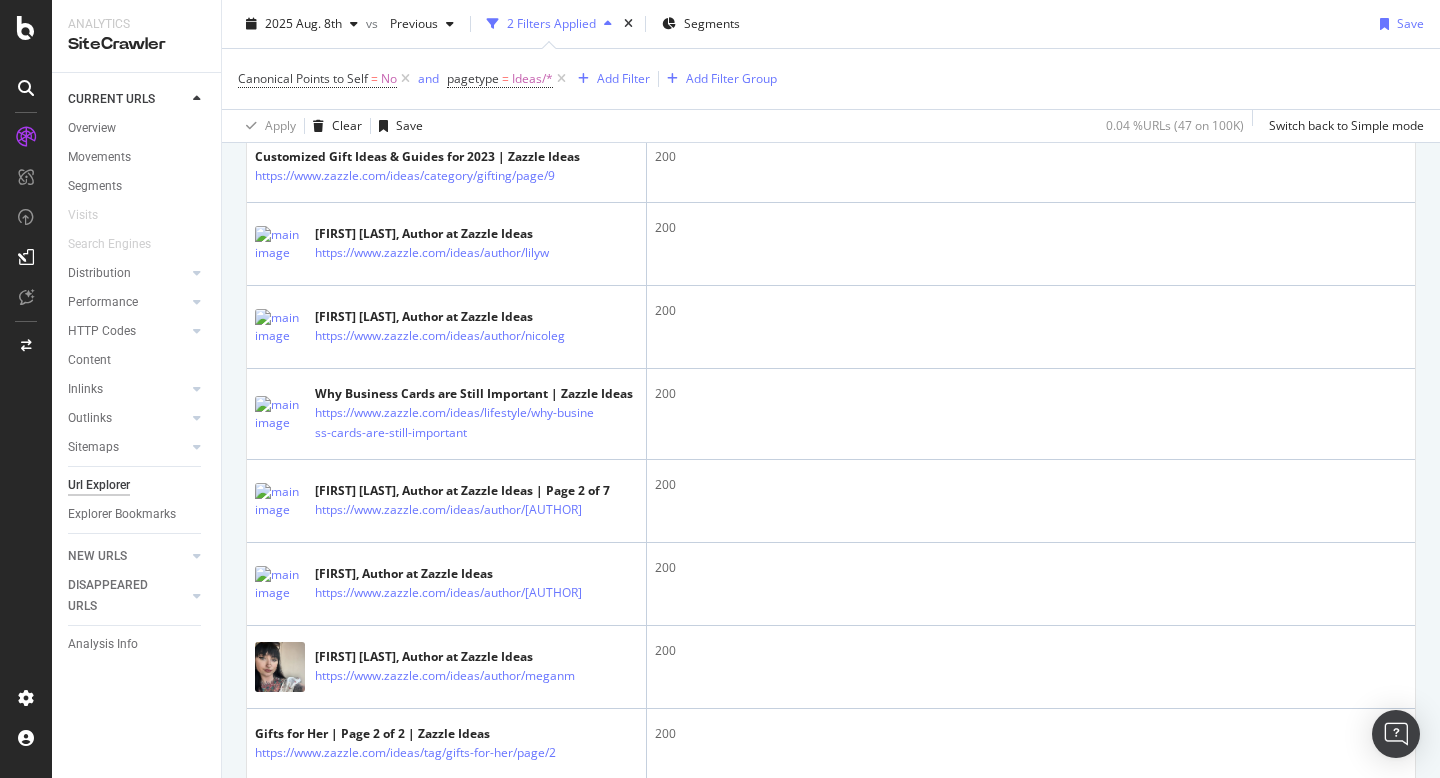 scroll, scrollTop: 2412, scrollLeft: 0, axis: vertical 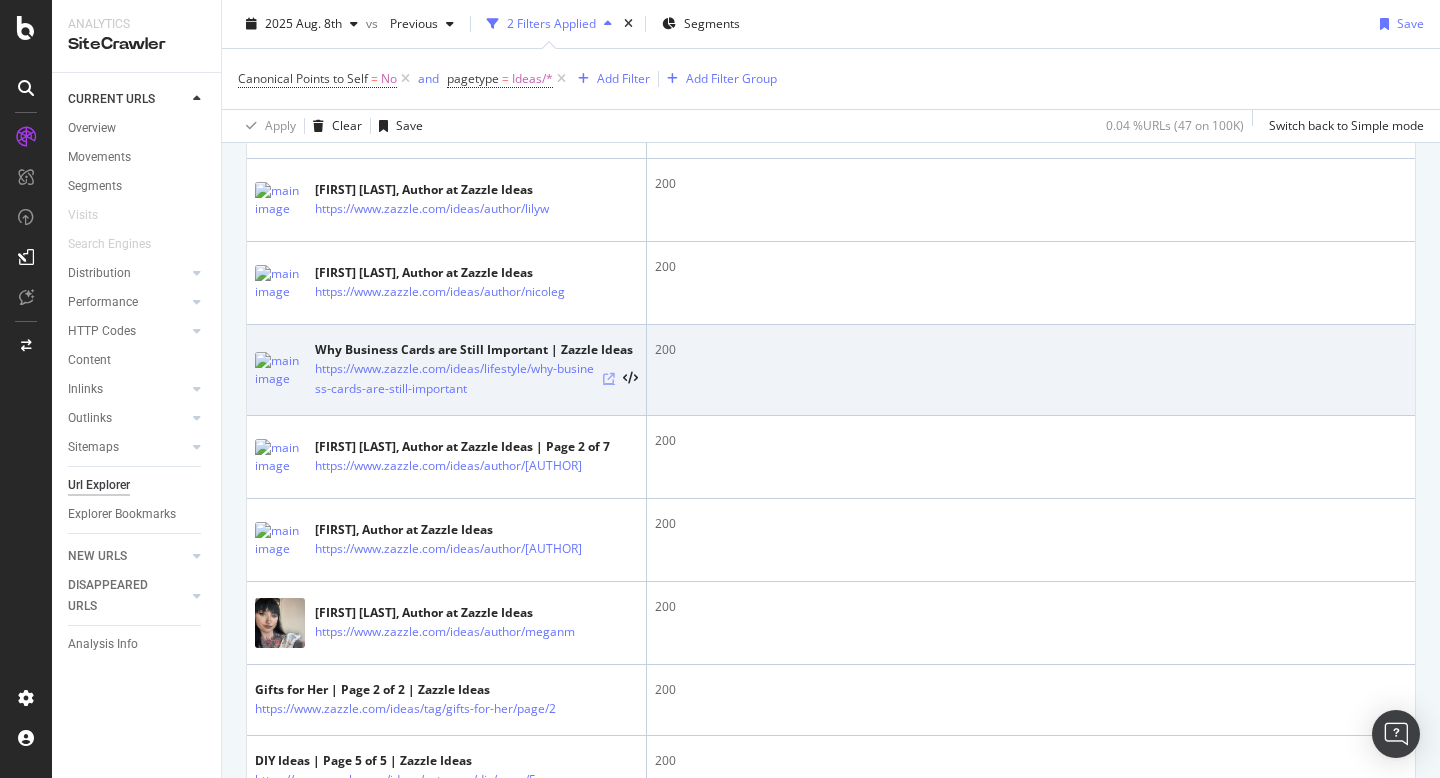 click at bounding box center [609, 379] 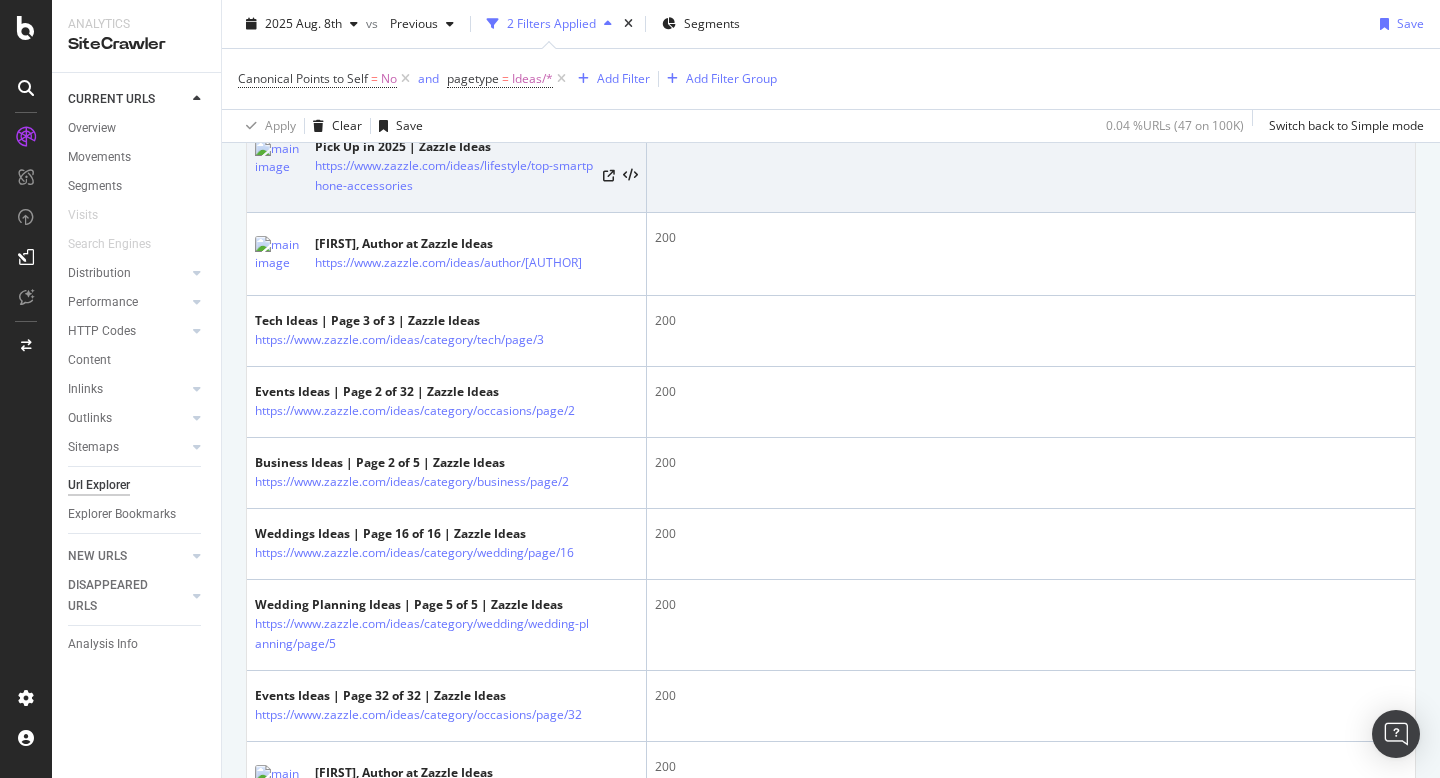 scroll, scrollTop: 3446, scrollLeft: 0, axis: vertical 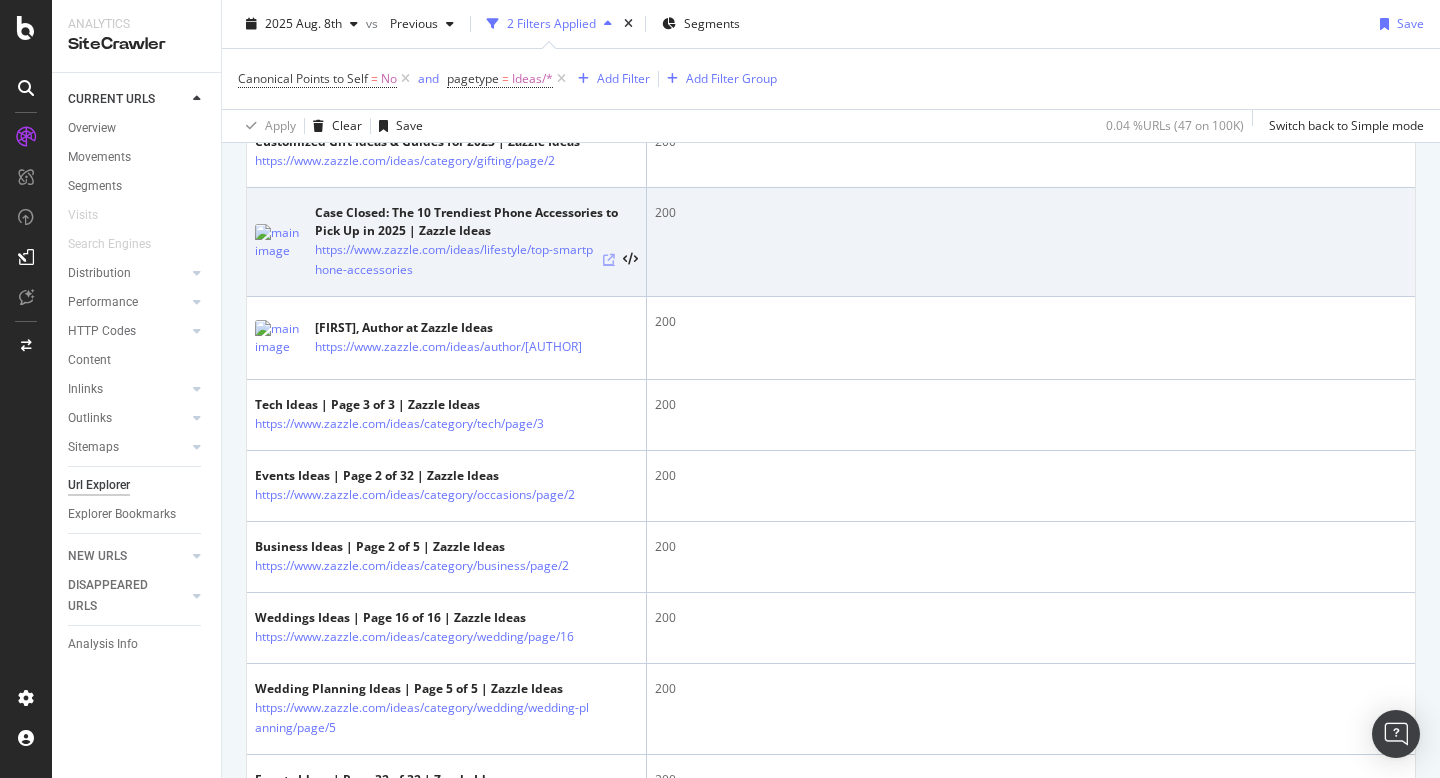 click at bounding box center [609, 260] 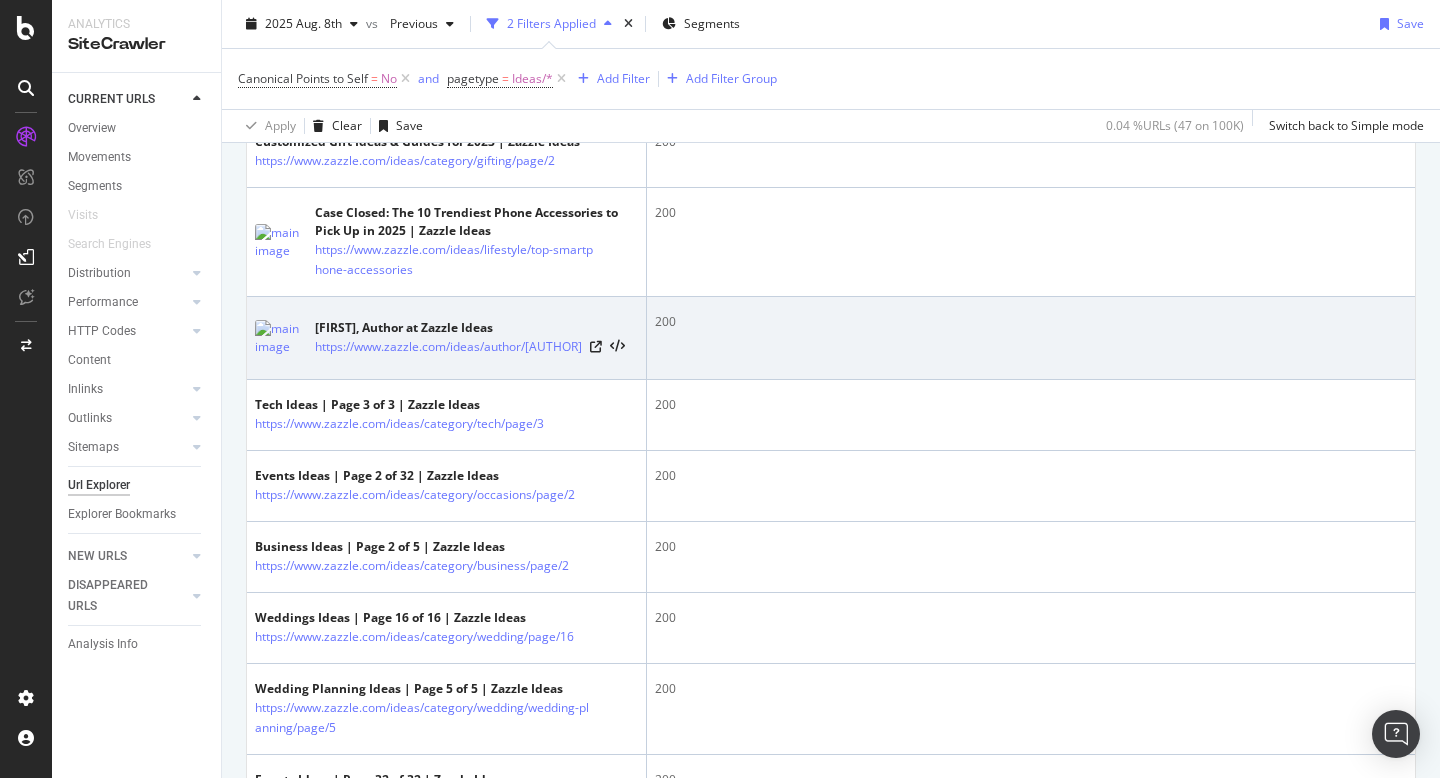 scroll, scrollTop: 3780, scrollLeft: 0, axis: vertical 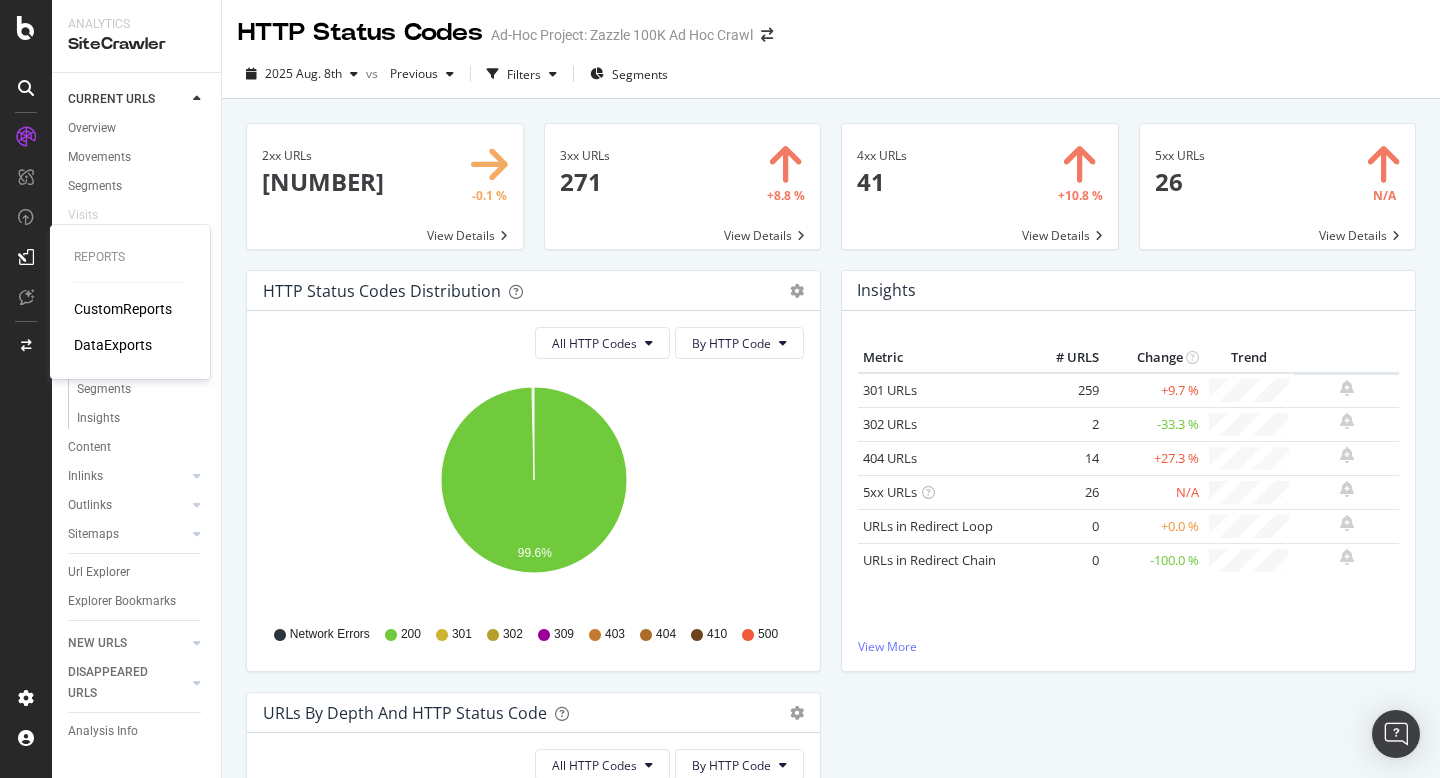 click on "CustomReports" at bounding box center [123, 309] 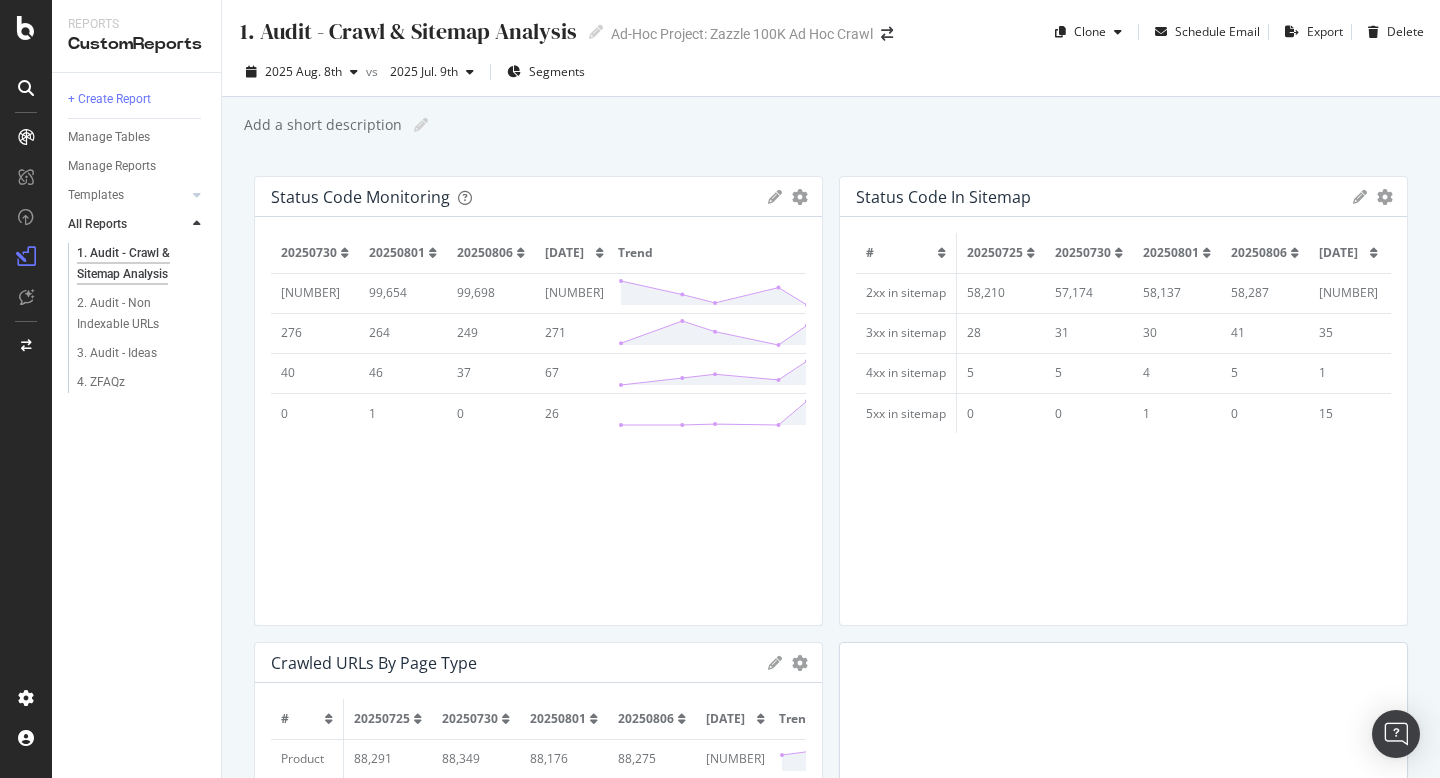 scroll, scrollTop: 0, scrollLeft: 137, axis: horizontal 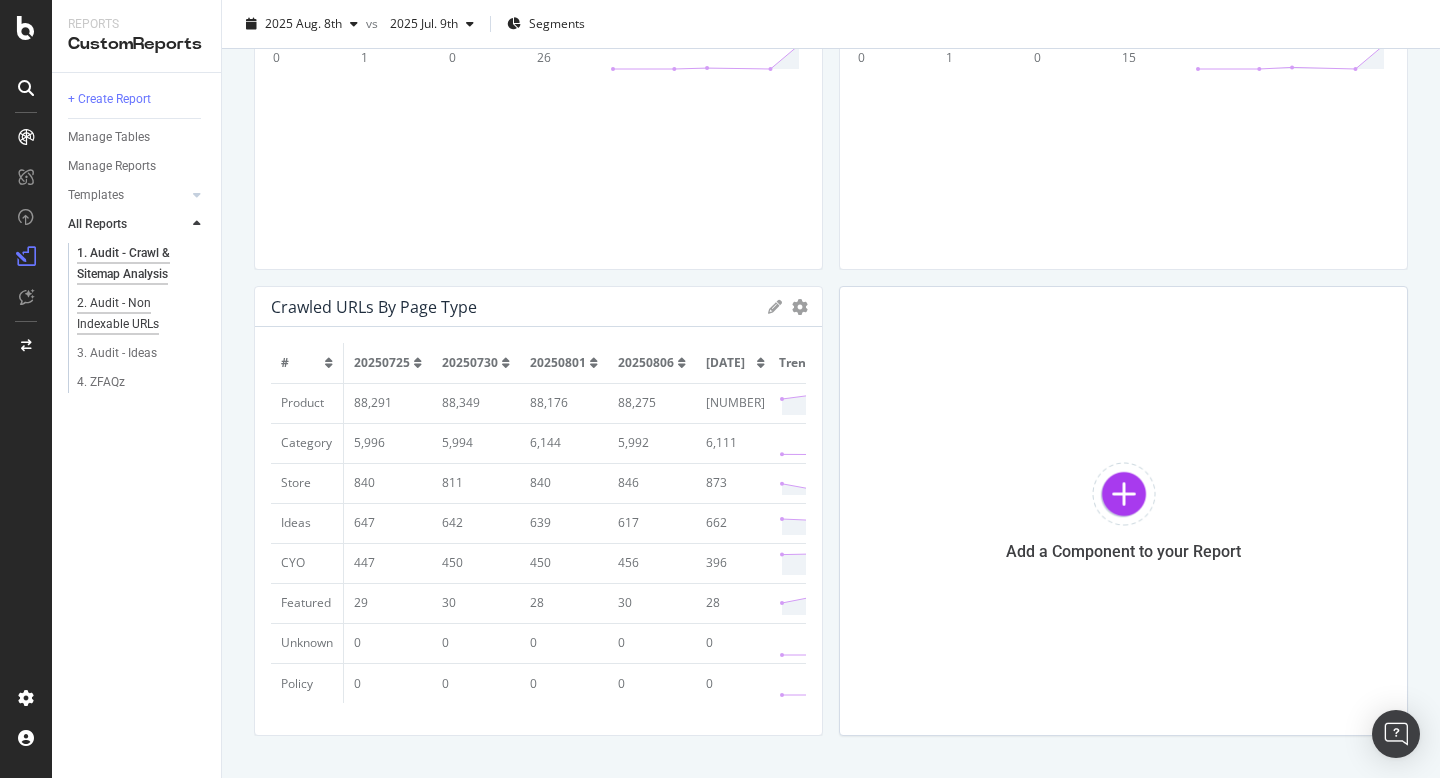 click on "2. Audit - Non Indexable URLs" at bounding box center (134, 314) 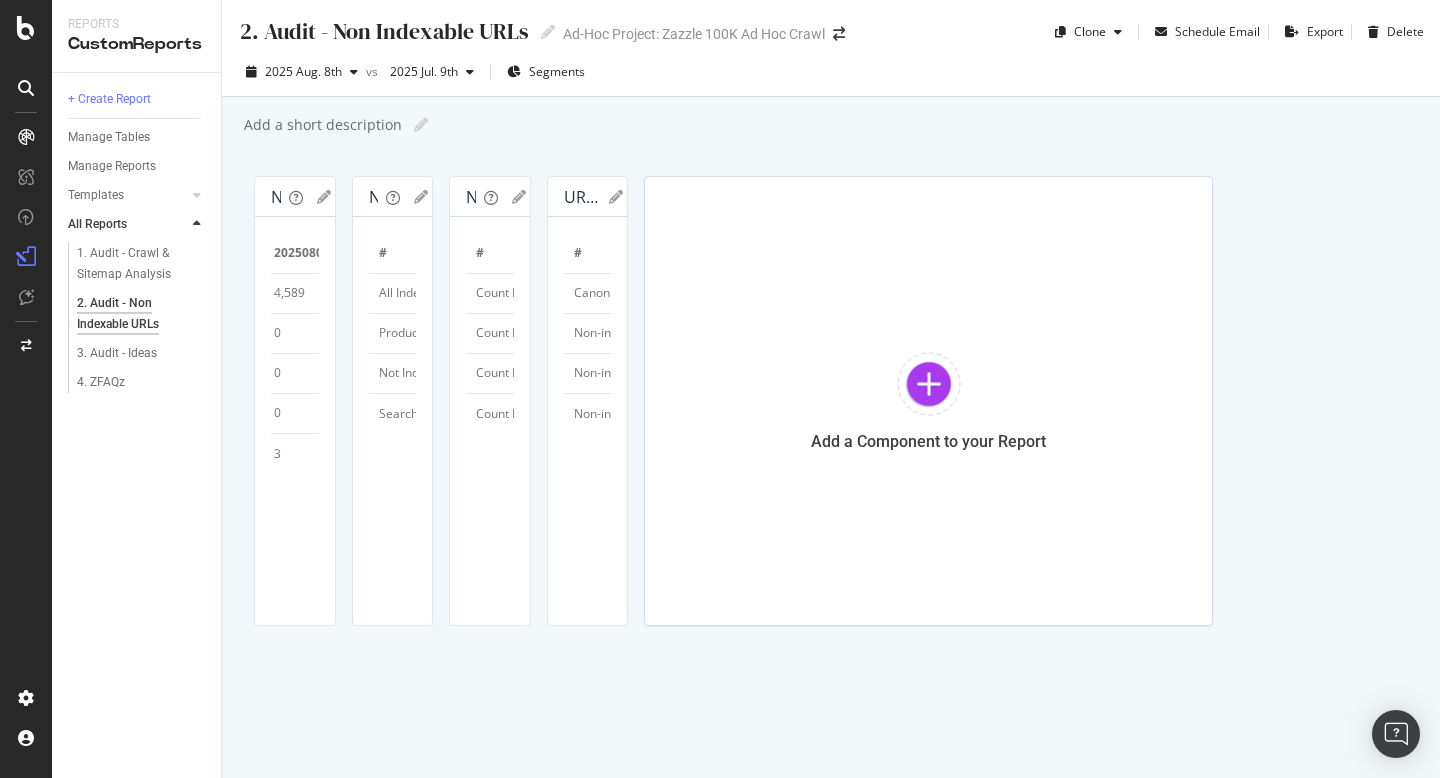 scroll, scrollTop: 0, scrollLeft: 733, axis: horizontal 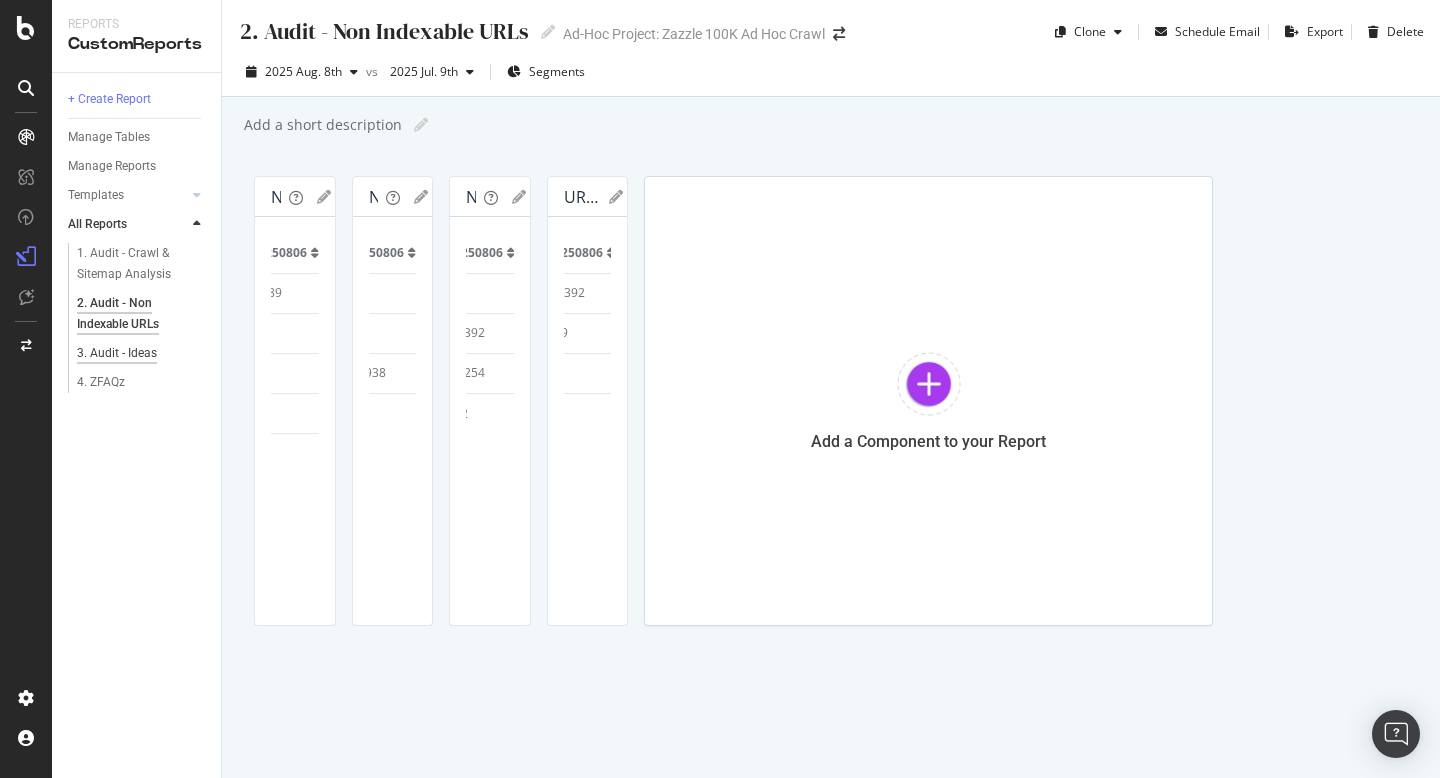click on "3. Audit - Ideas" at bounding box center [117, 353] 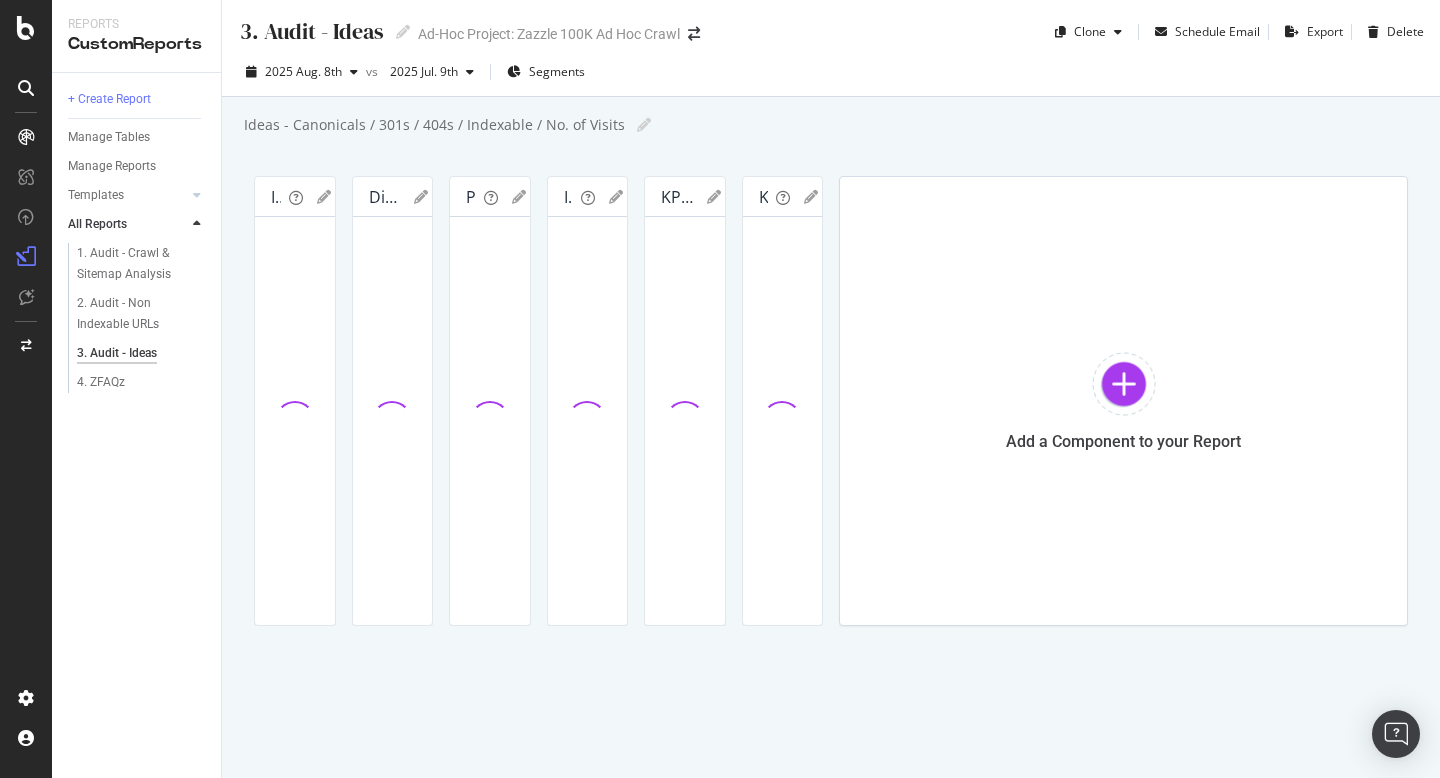 scroll, scrollTop: 80, scrollLeft: 0, axis: vertical 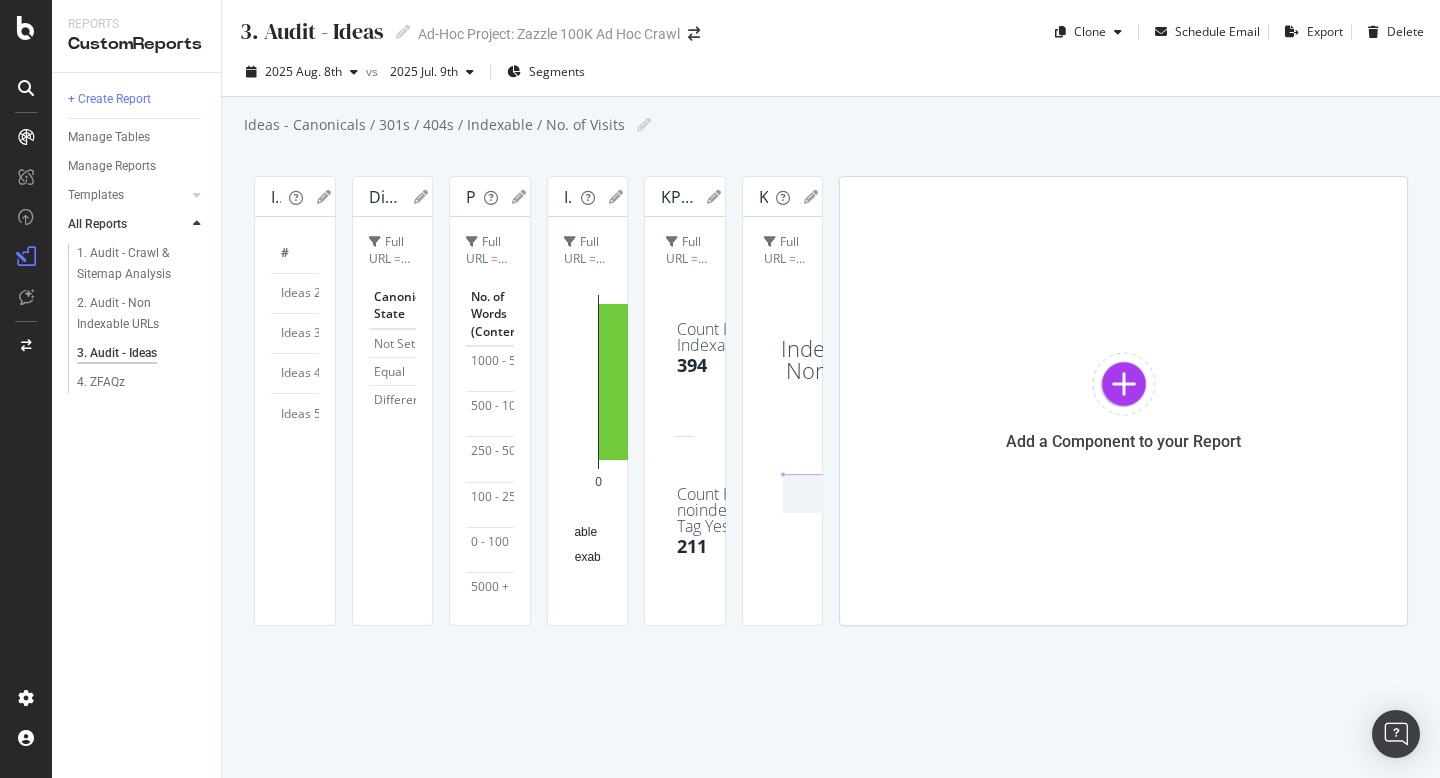 click on "4. ZFAQz" at bounding box center [144, 380] 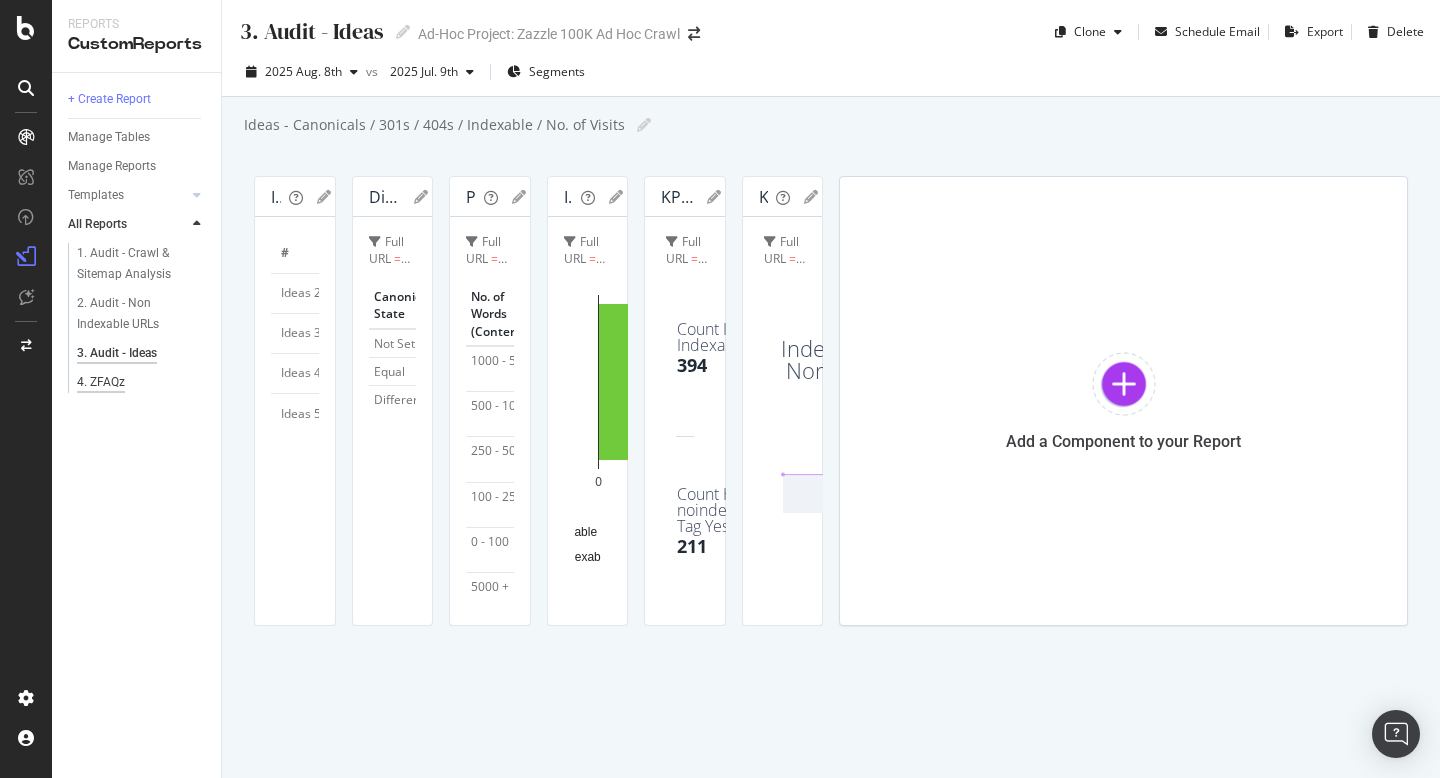 click on "4. ZFAQz" at bounding box center (101, 382) 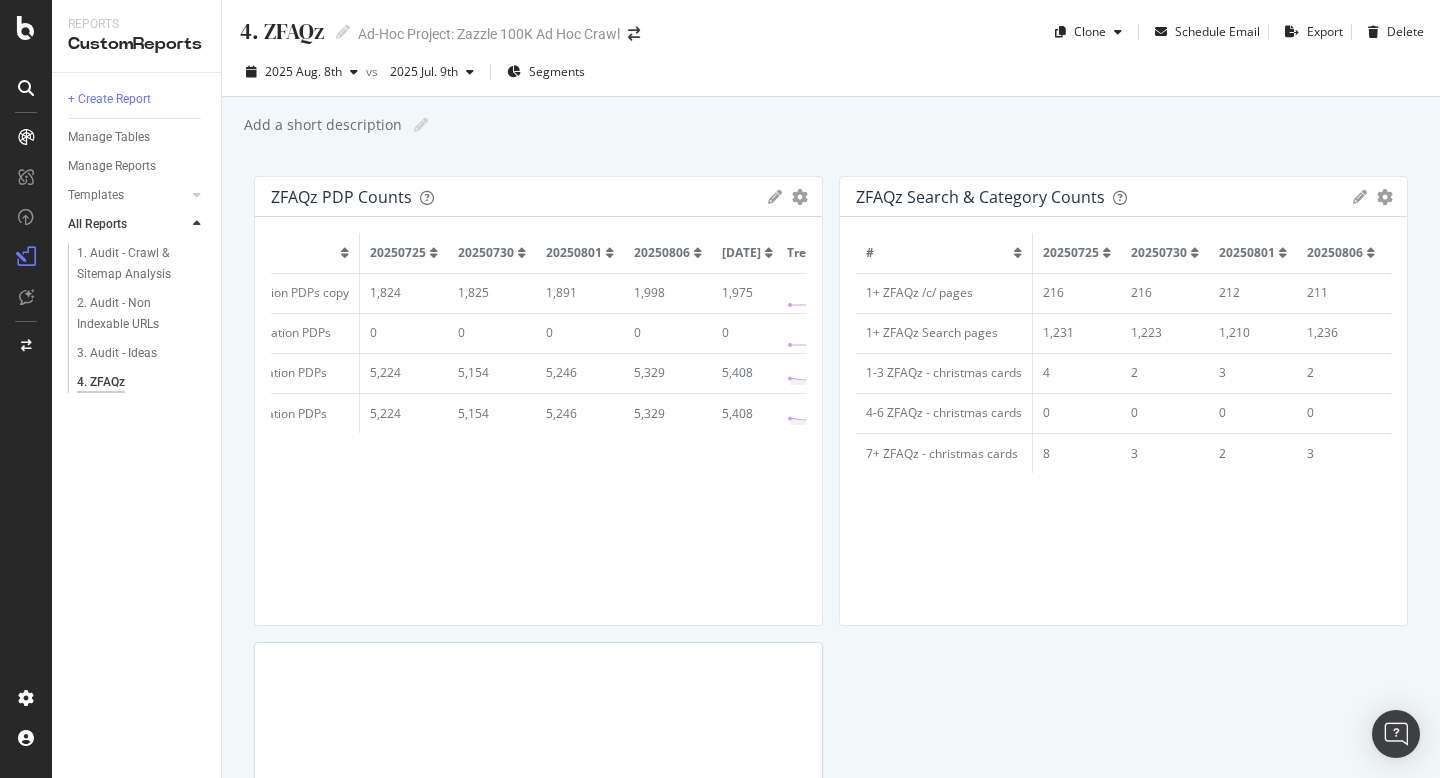 scroll, scrollTop: 0, scrollLeft: 280, axis: horizontal 